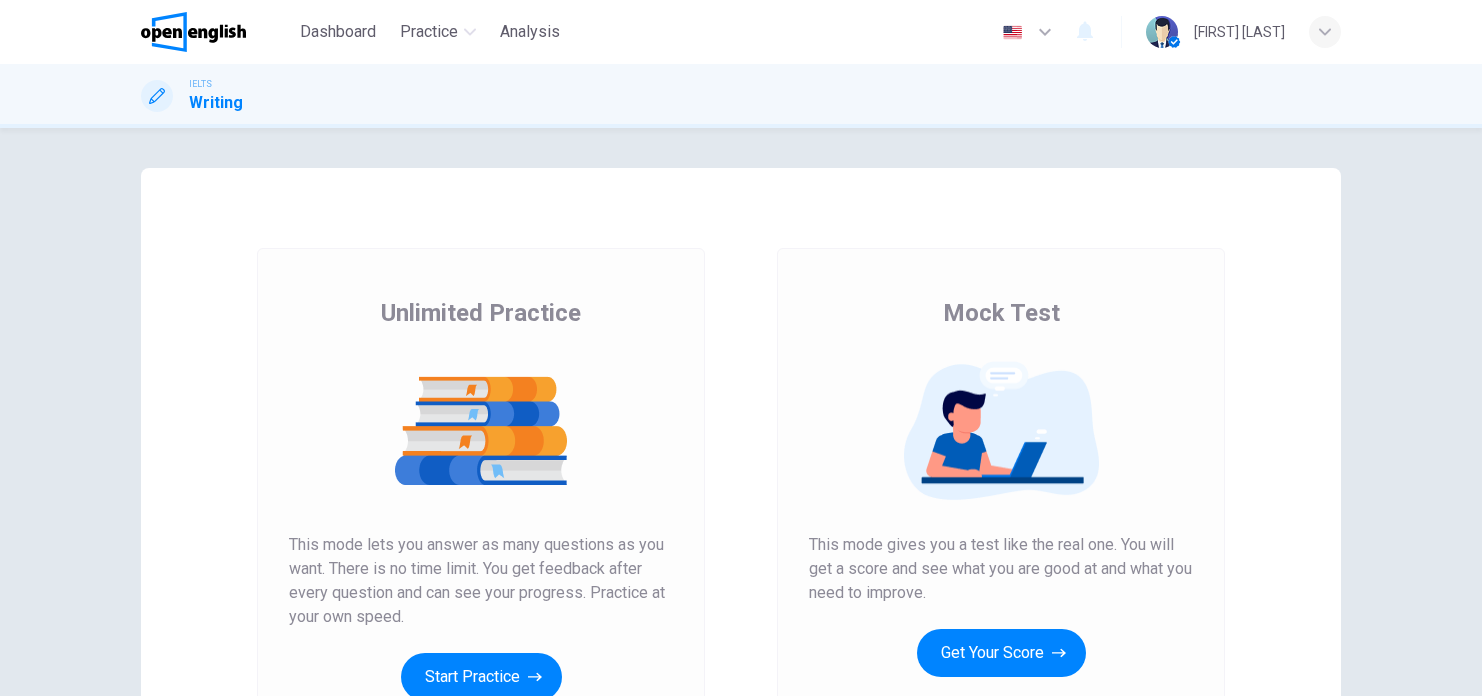 scroll, scrollTop: 0, scrollLeft: 0, axis: both 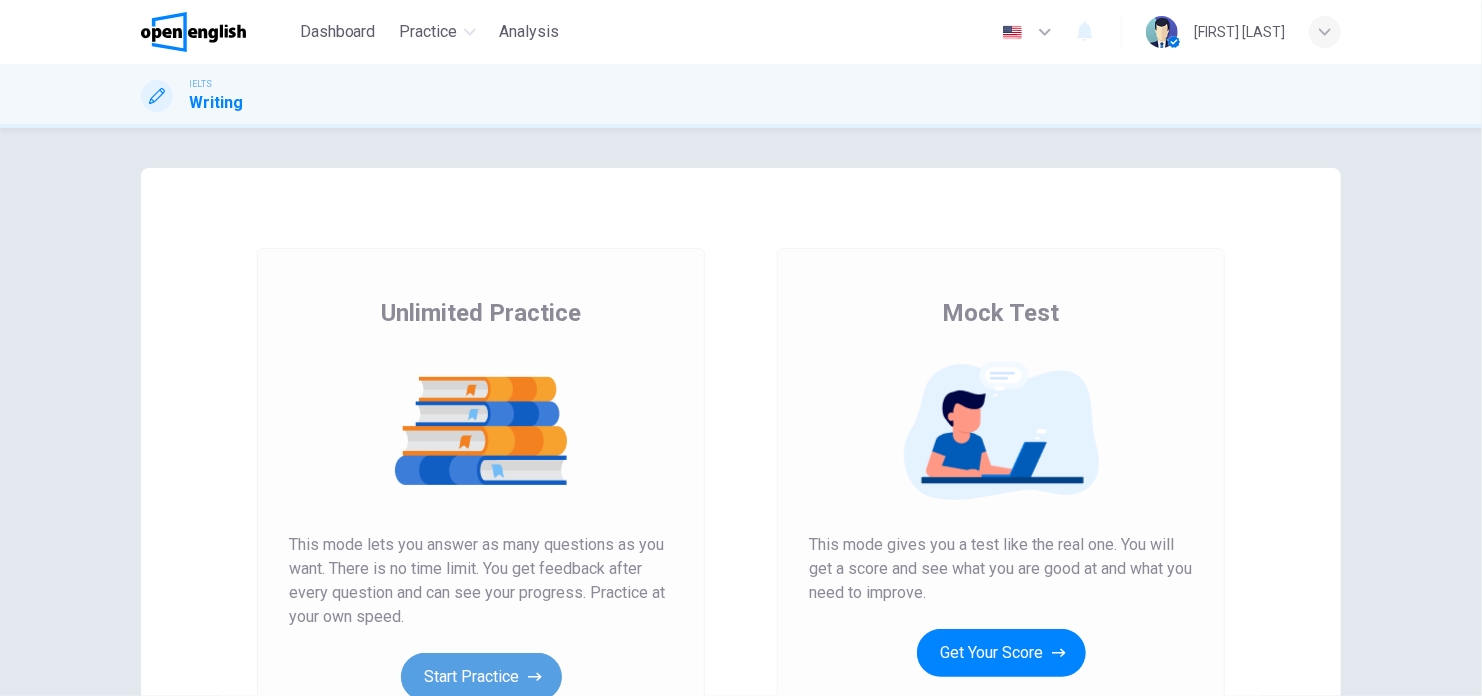 click on "Start Practice" at bounding box center (481, 677) 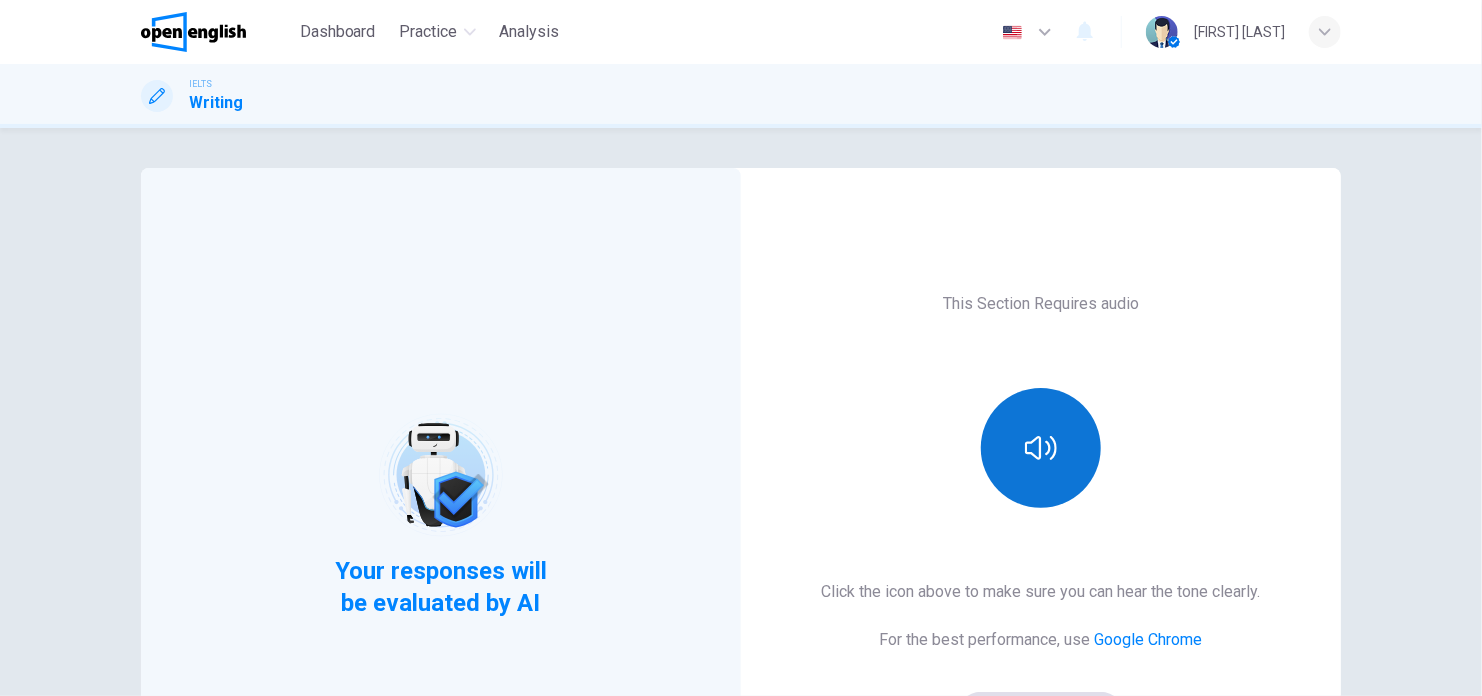 click at bounding box center (1041, 448) 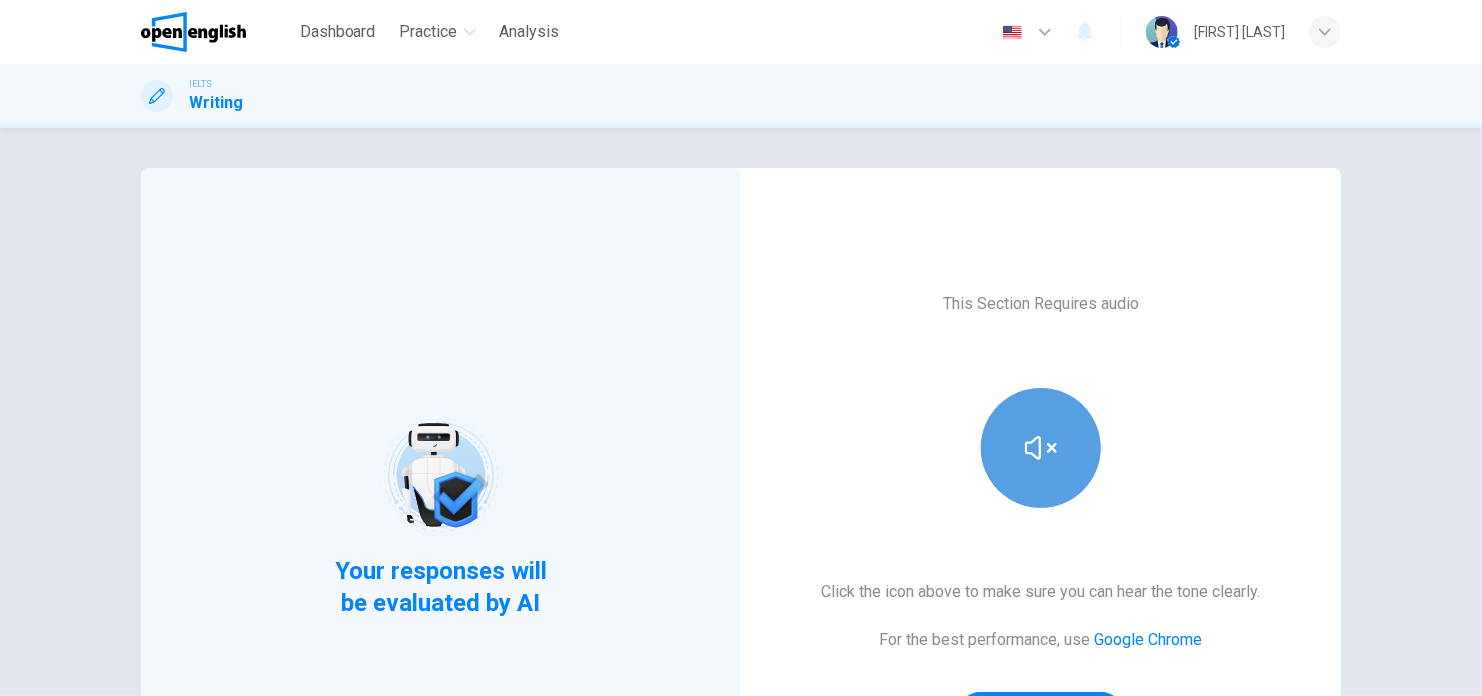 click at bounding box center (1041, 448) 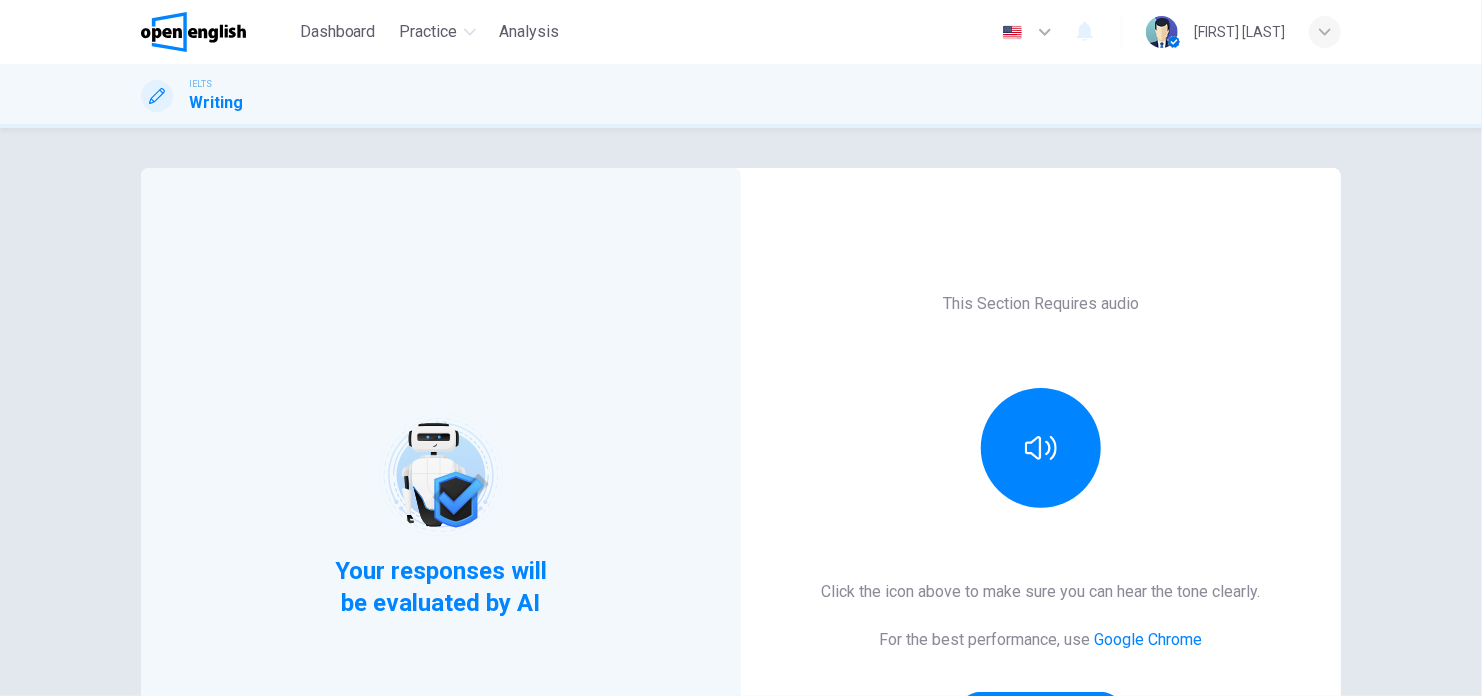 scroll, scrollTop: 271, scrollLeft: 0, axis: vertical 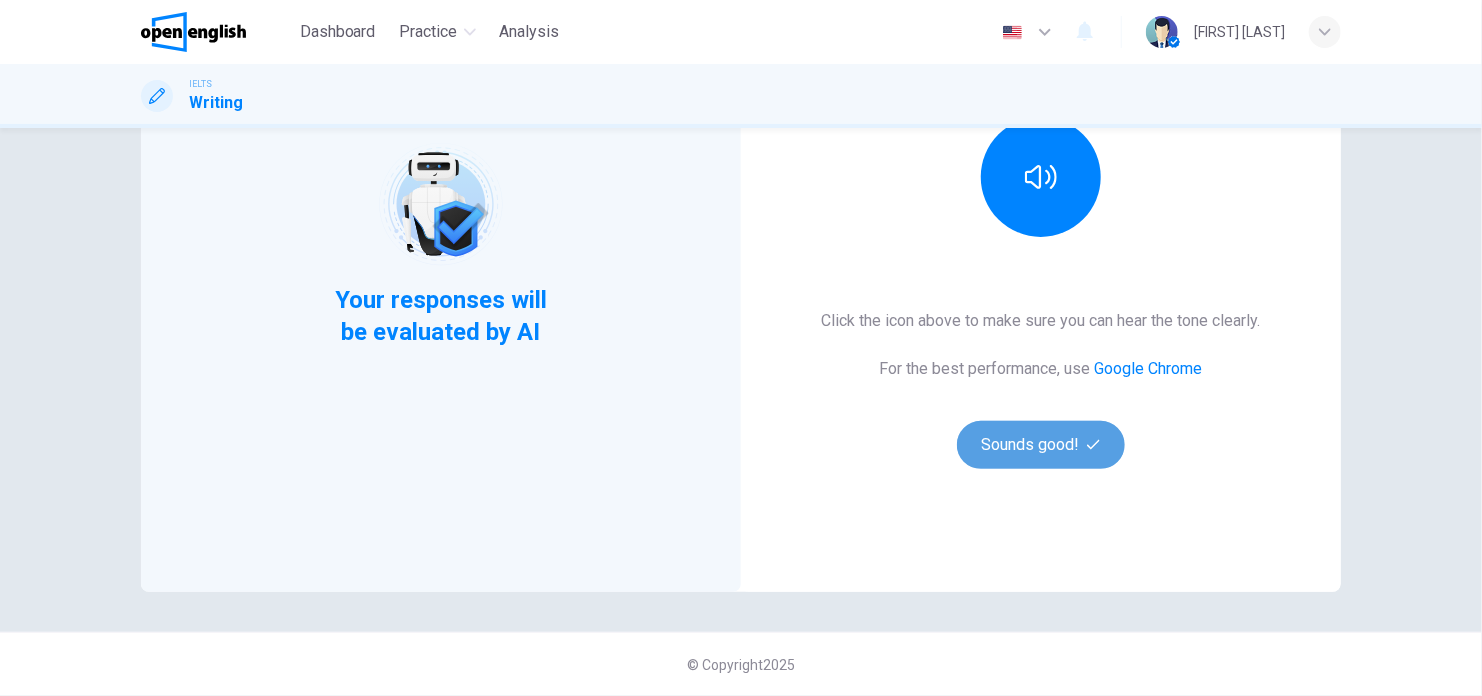 click on "Sounds good!" at bounding box center (1041, 445) 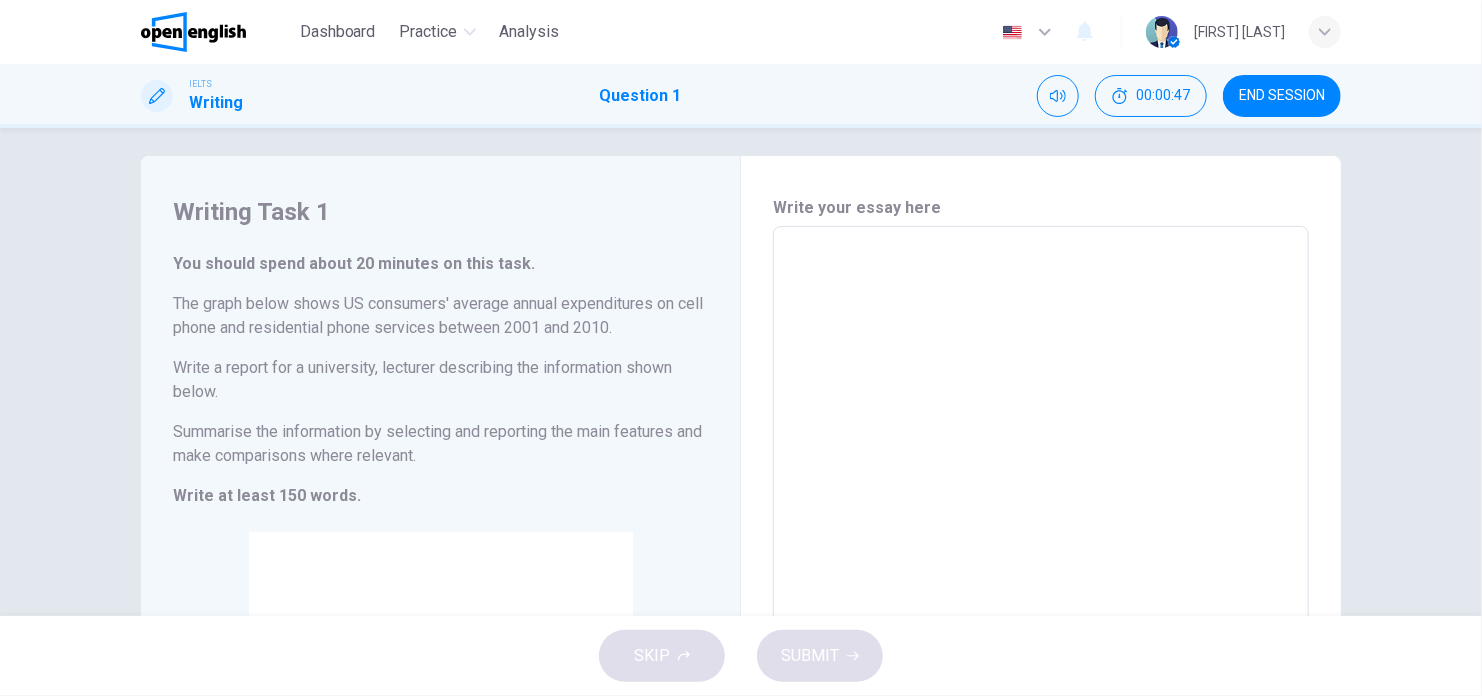 scroll, scrollTop: 3, scrollLeft: 0, axis: vertical 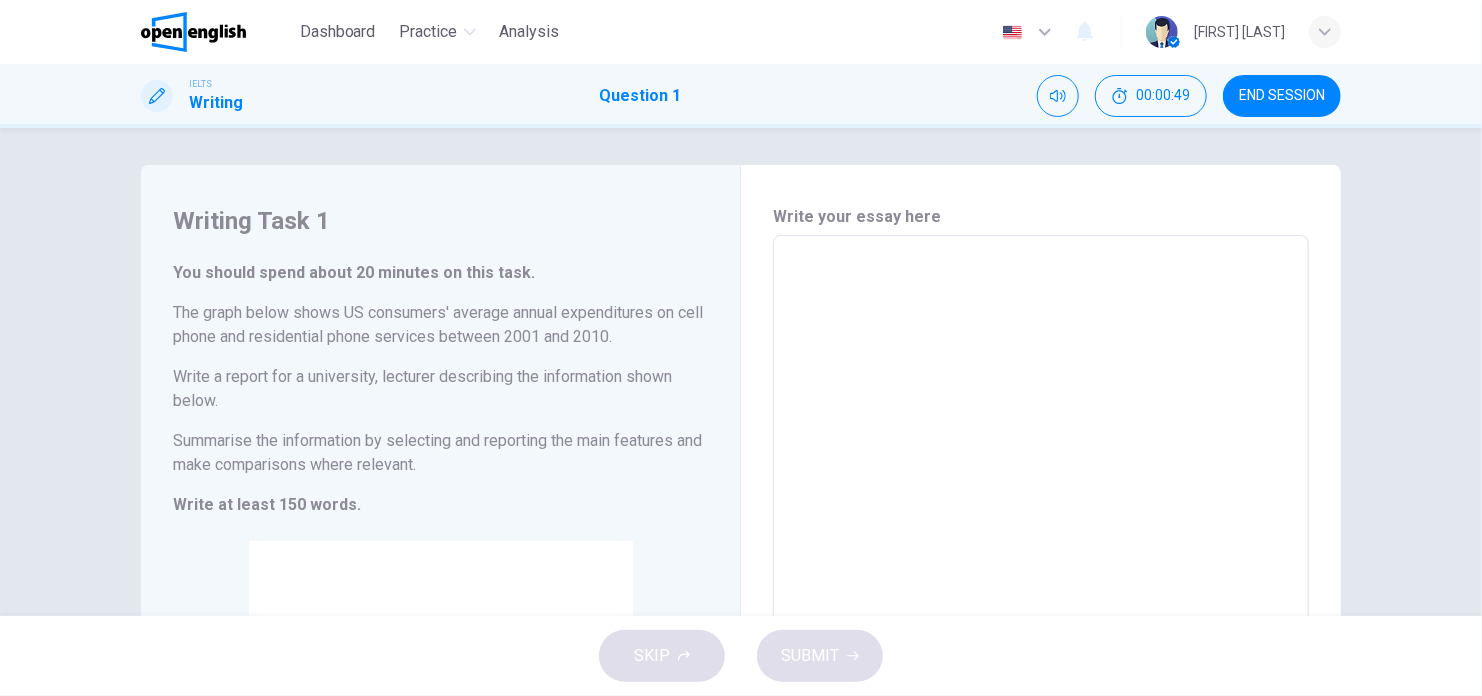 drag, startPoint x: 362, startPoint y: 513, endPoint x: 155, endPoint y: 209, distance: 367.7839 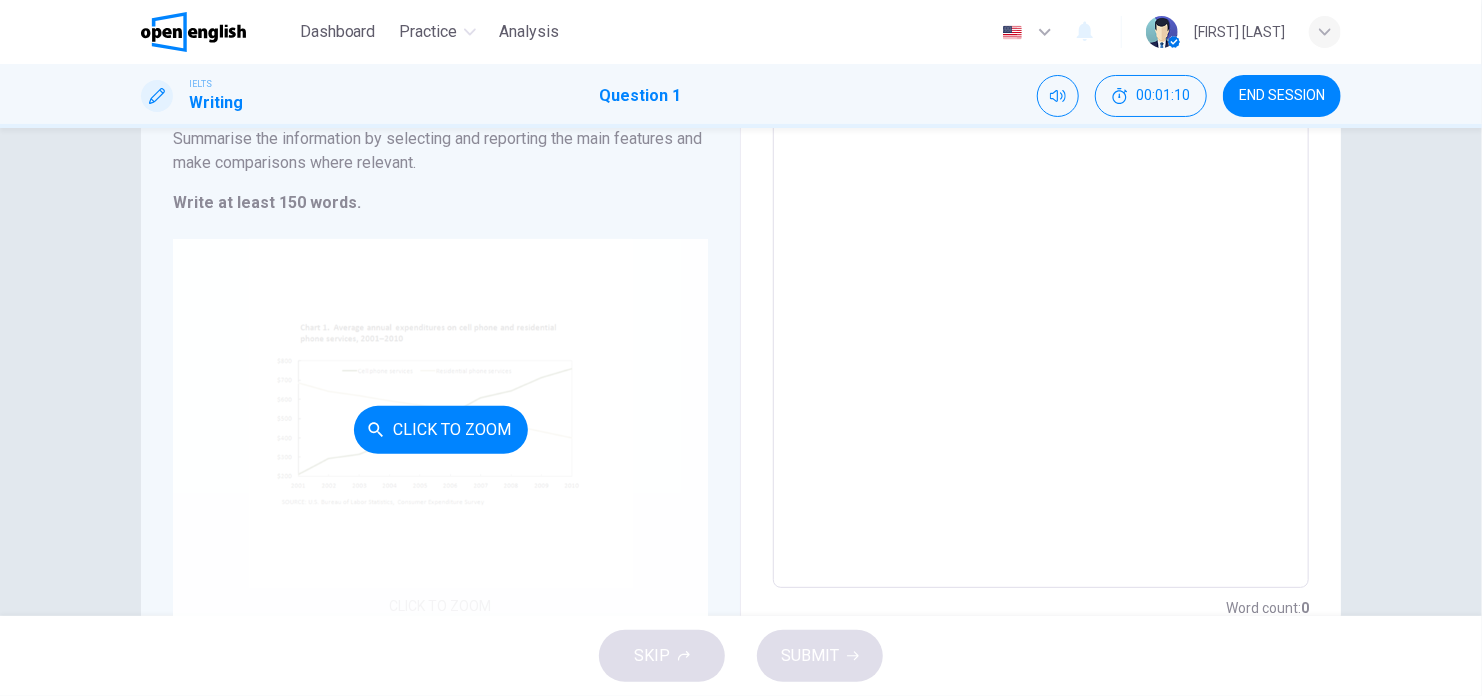 scroll, scrollTop: 388, scrollLeft: 0, axis: vertical 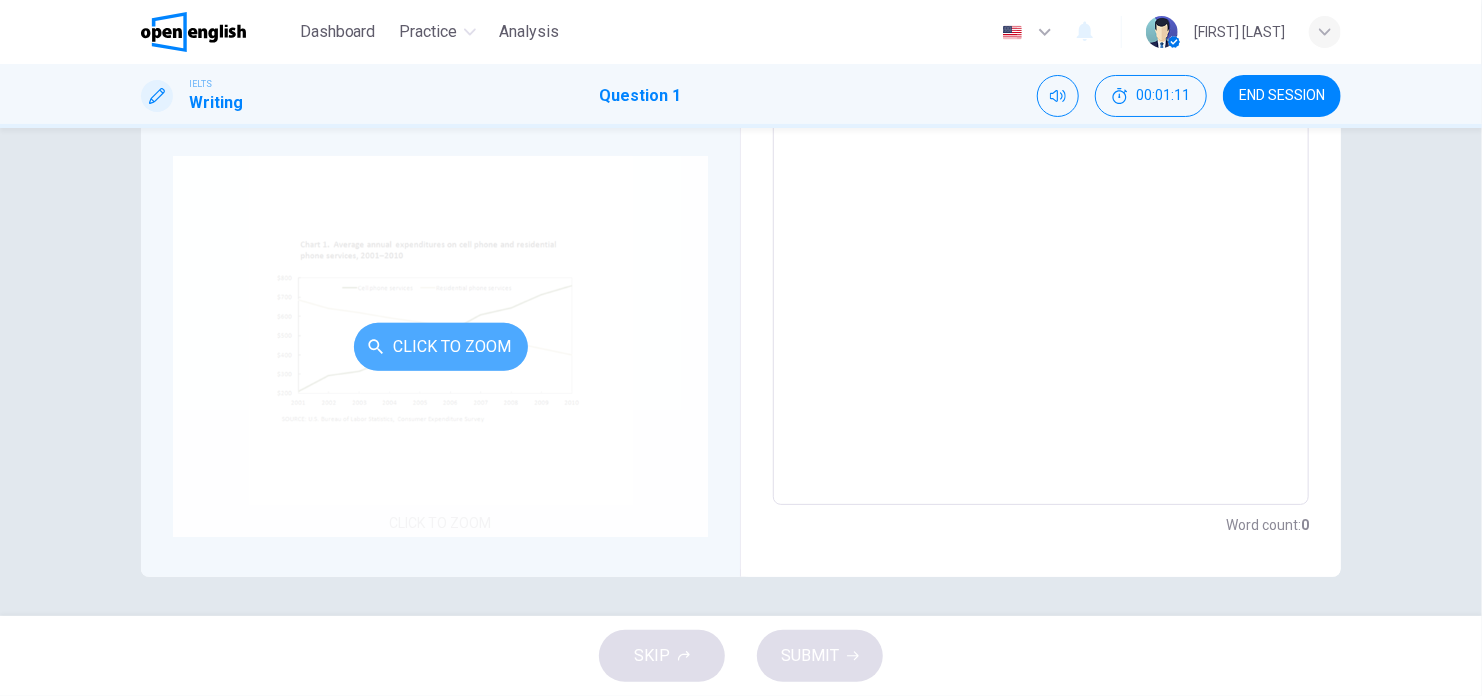 click on "Click to Zoom" at bounding box center [441, 347] 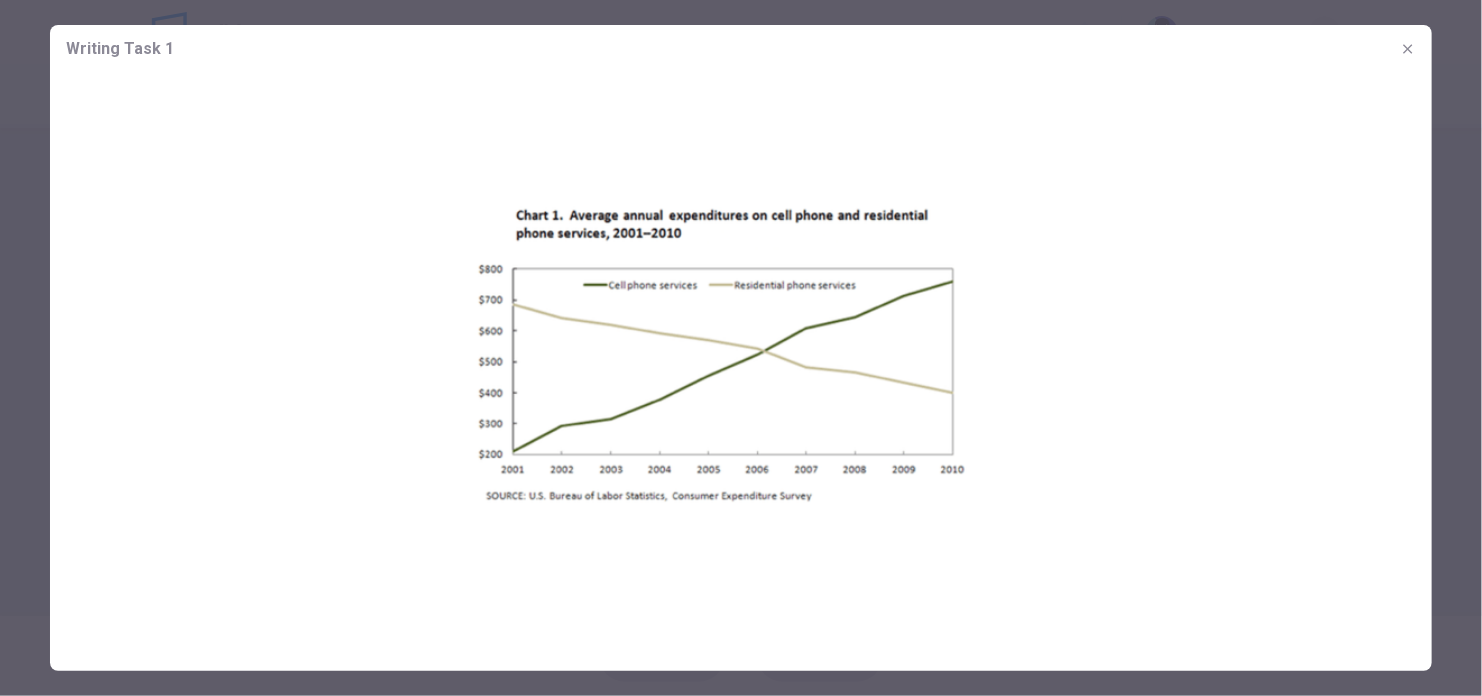 click at bounding box center (741, 353) 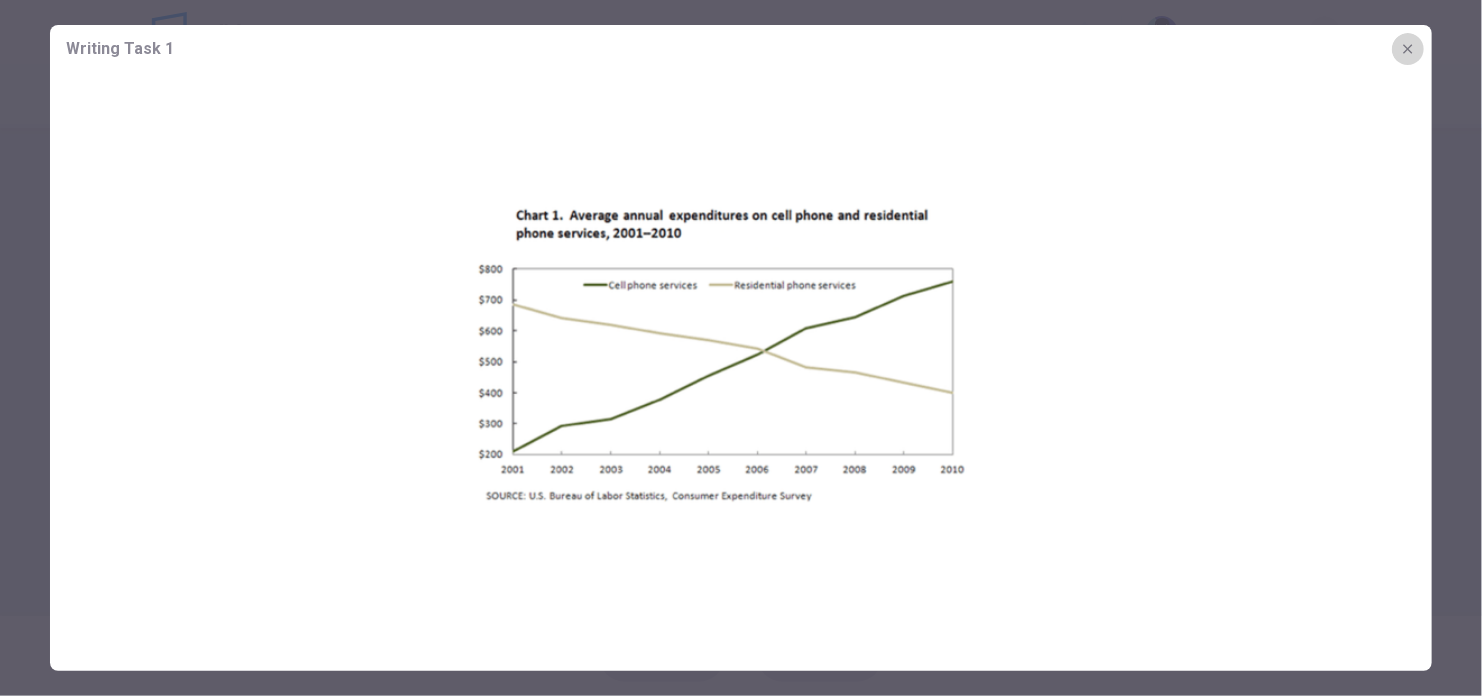 click at bounding box center [1408, 49] 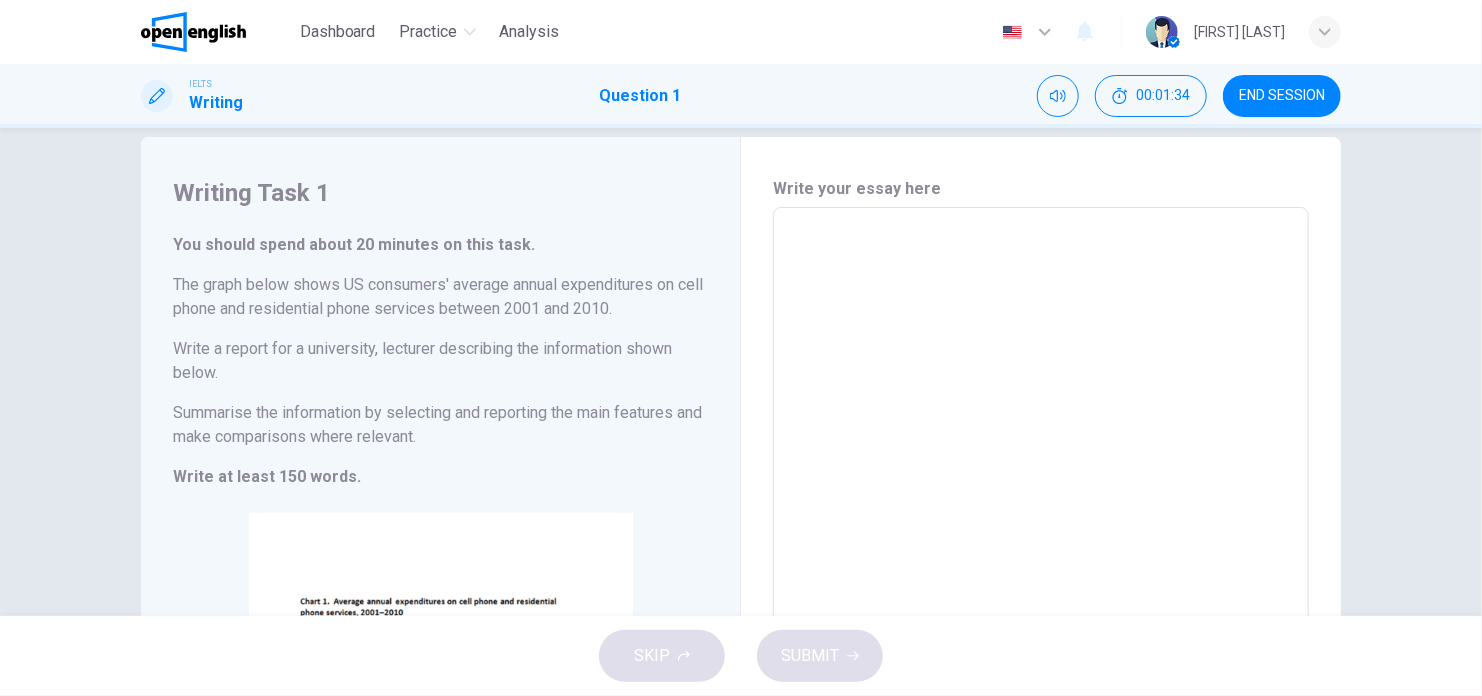 scroll, scrollTop: 0, scrollLeft: 0, axis: both 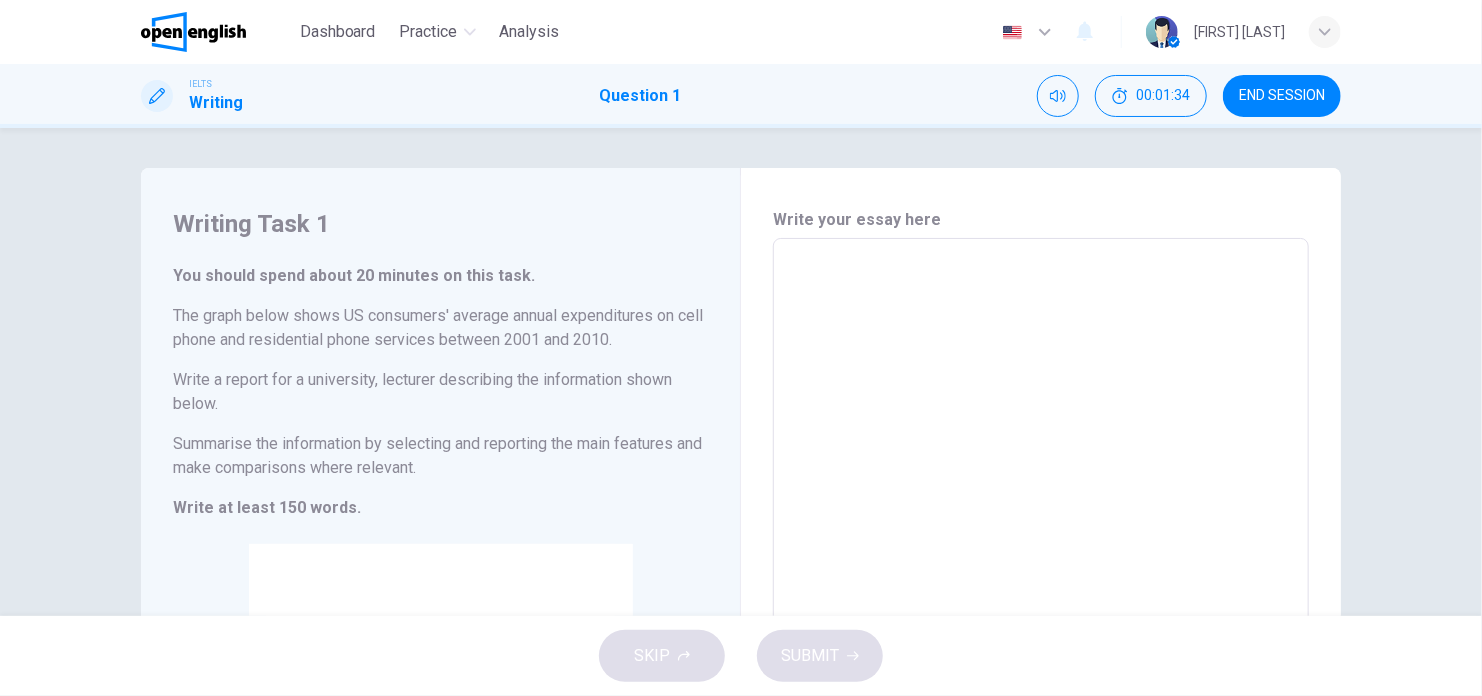 click on "* ​" at bounding box center [1041, 565] 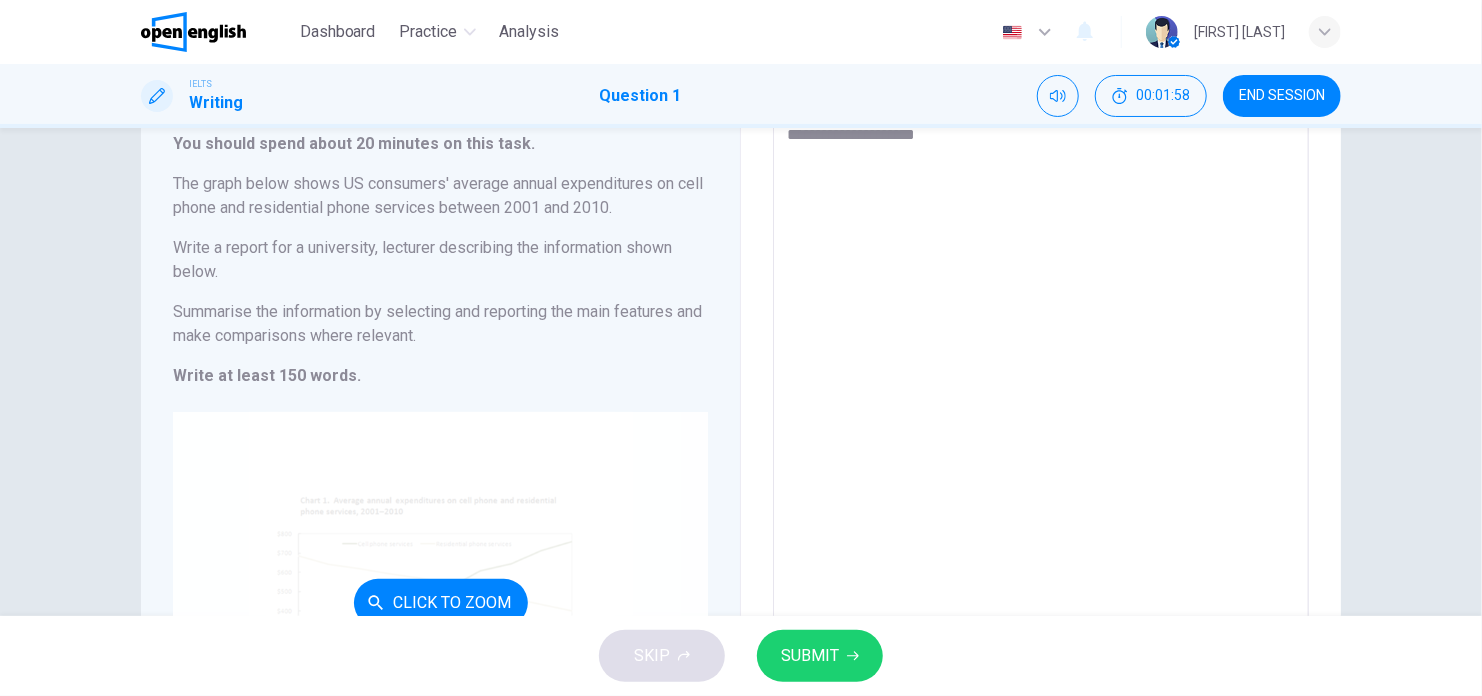 scroll, scrollTop: 0, scrollLeft: 0, axis: both 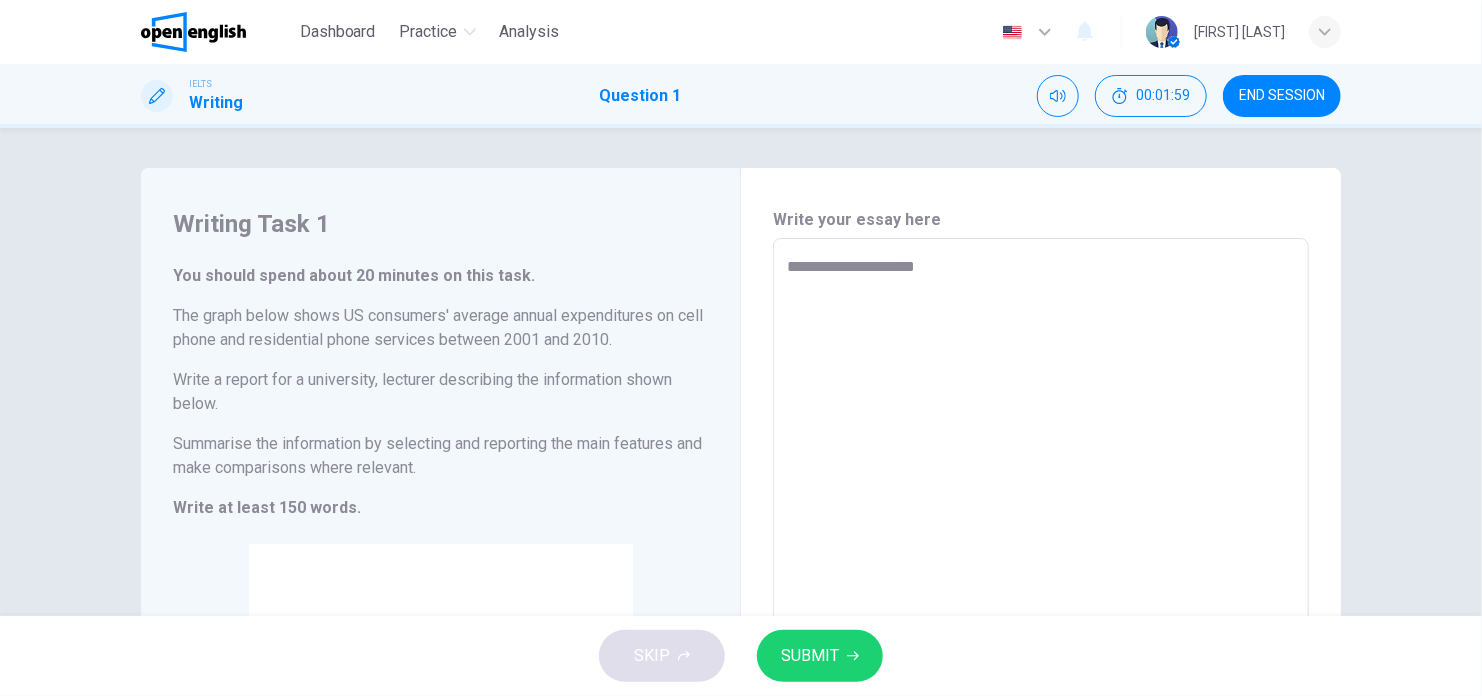 click on "**********" at bounding box center (1041, 566) 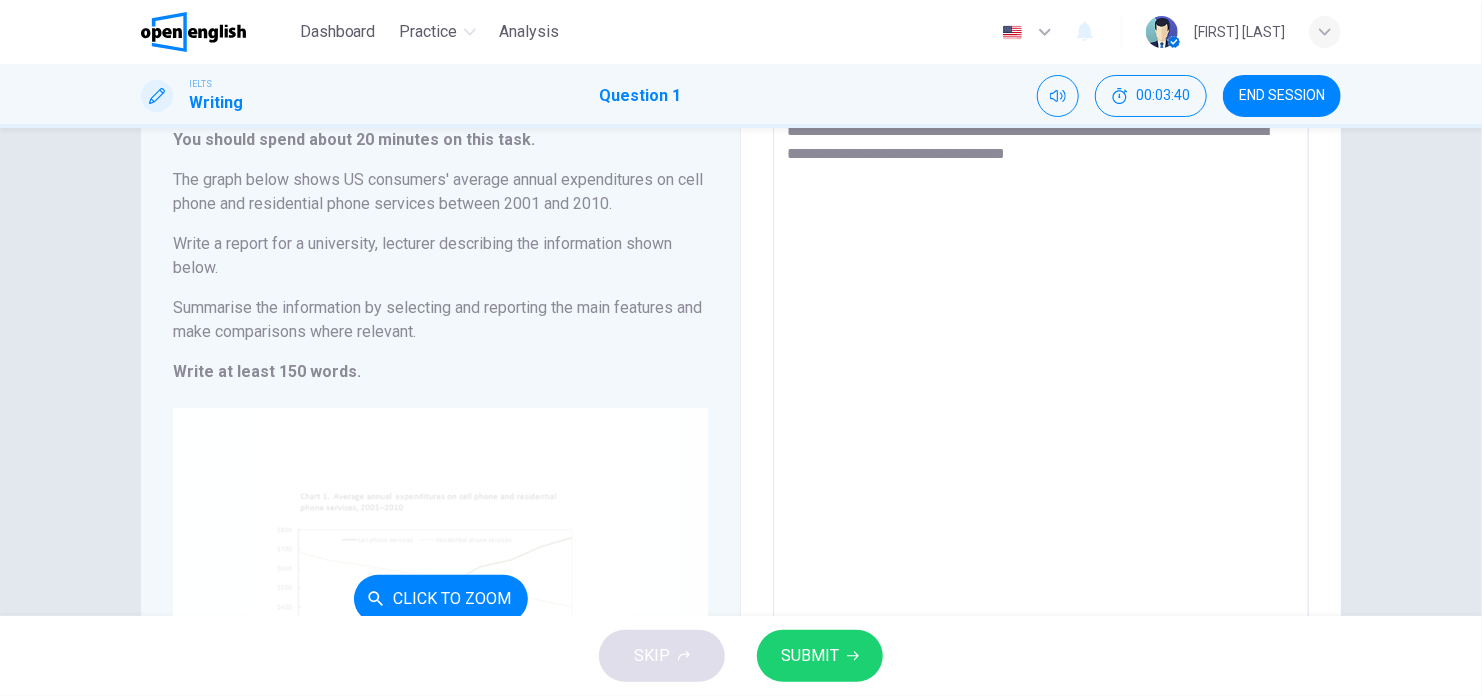 scroll, scrollTop: 300, scrollLeft: 0, axis: vertical 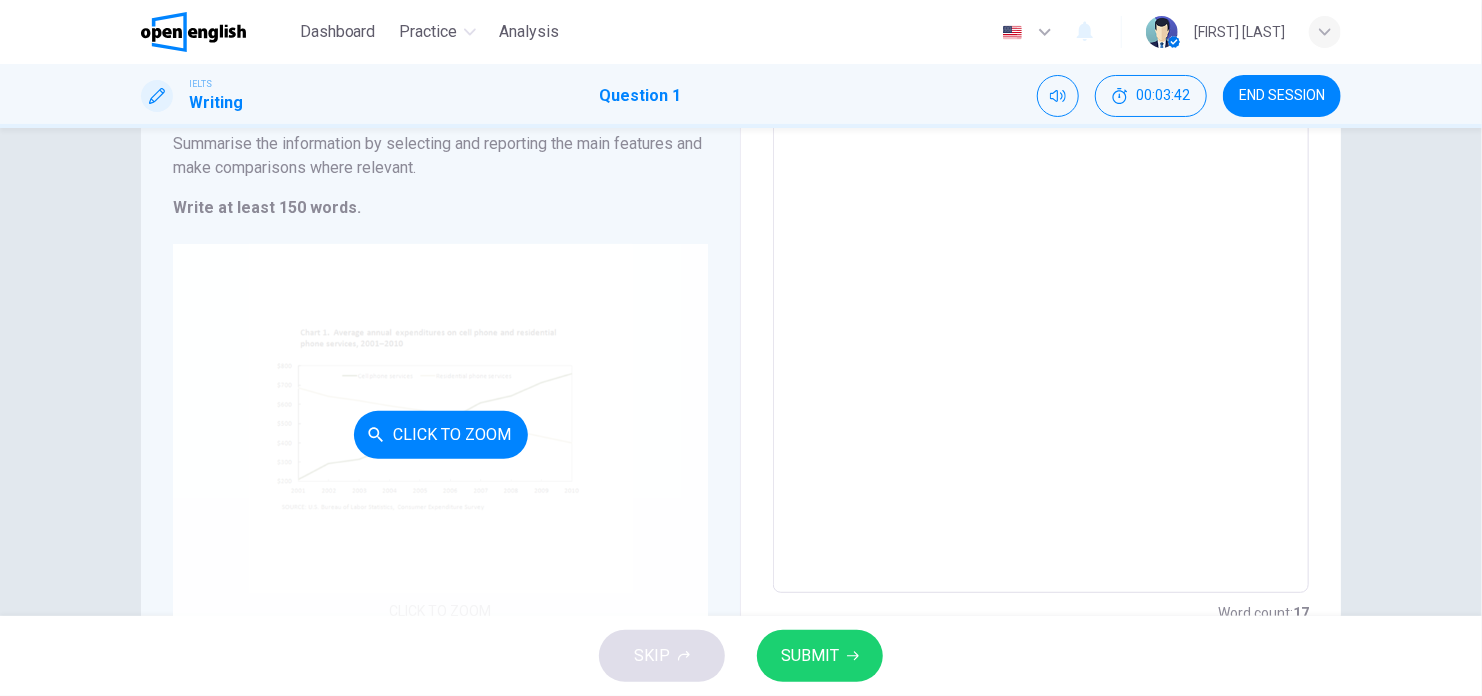 click on "Click to Zoom" at bounding box center [441, 435] 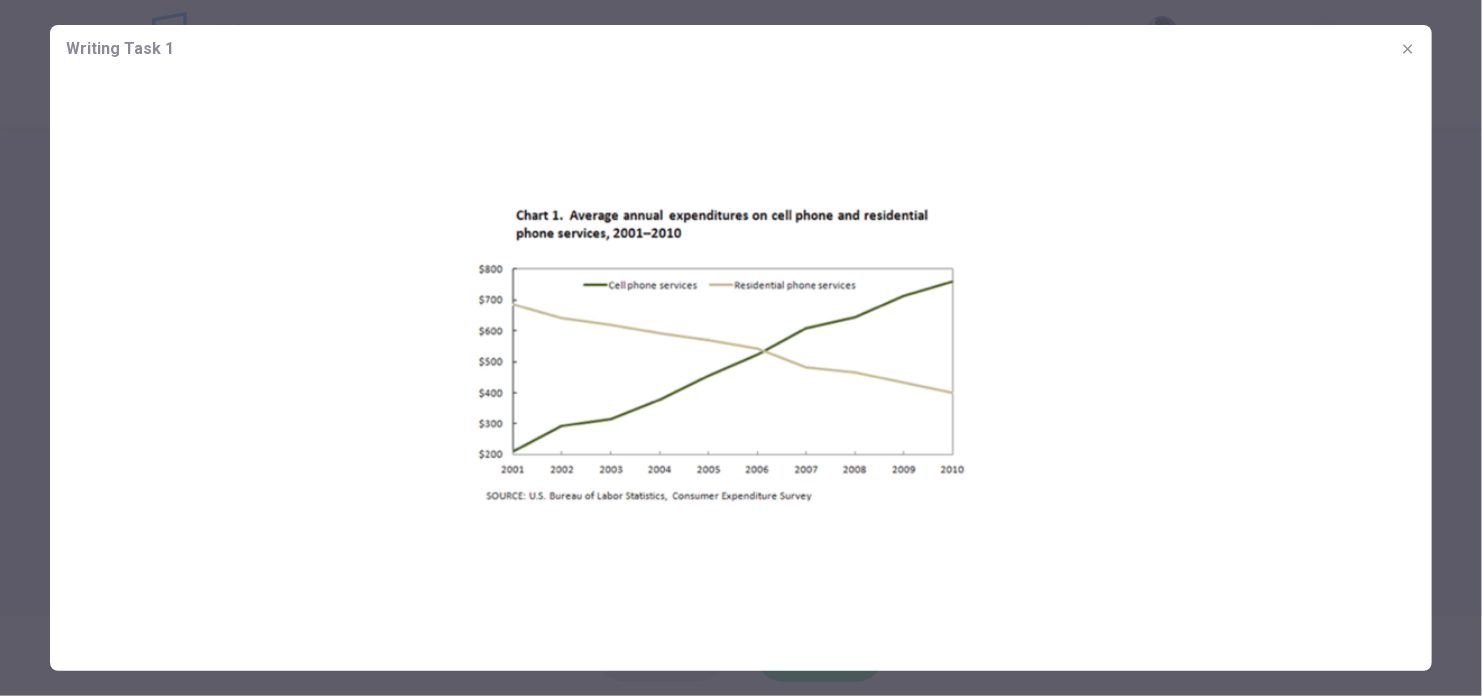 click at bounding box center (1408, 49) 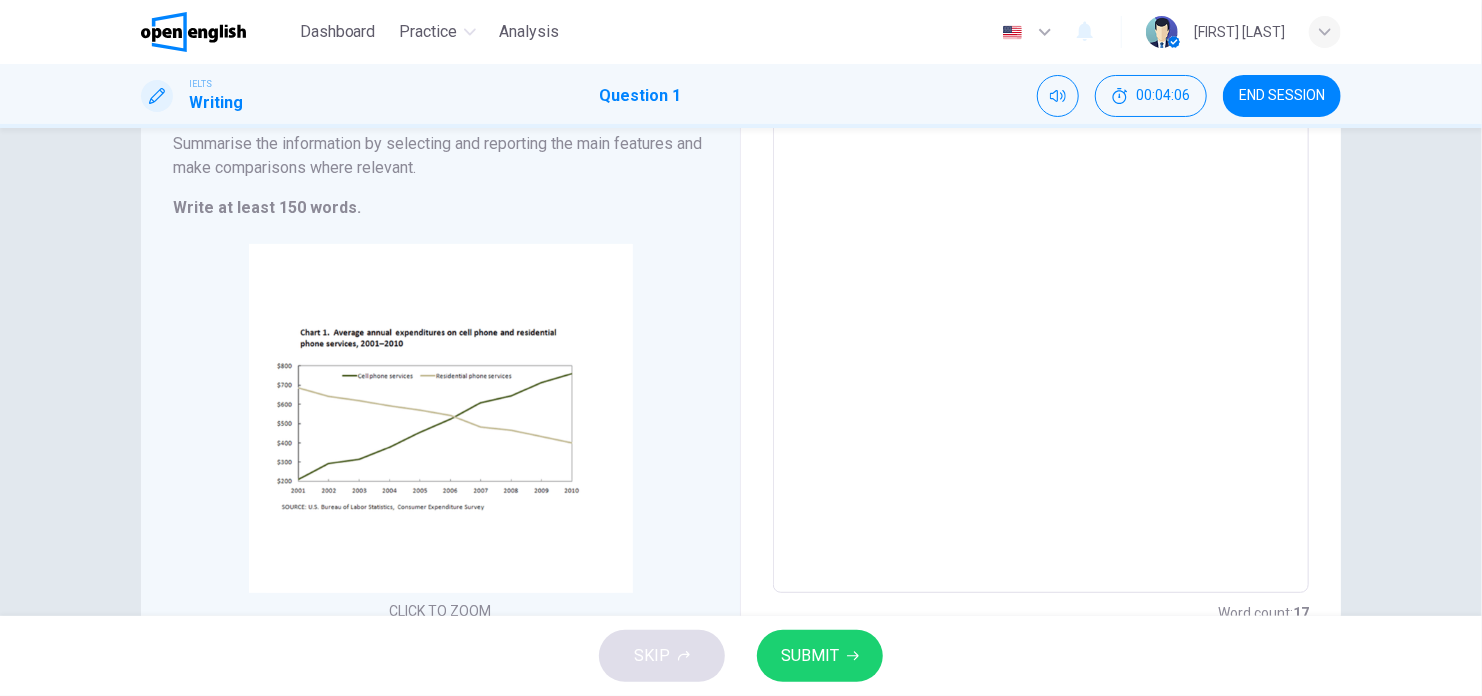 click on "**********" at bounding box center [1041, 266] 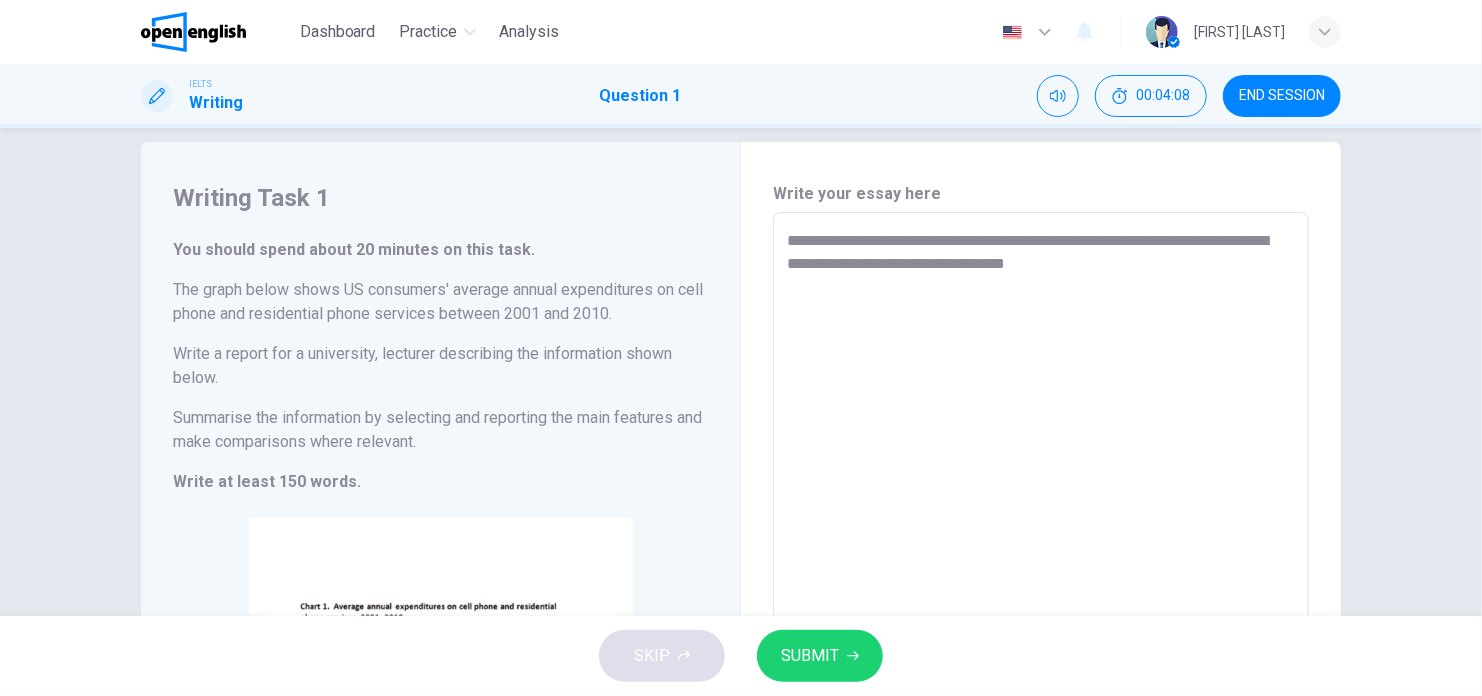scroll, scrollTop: 0, scrollLeft: 0, axis: both 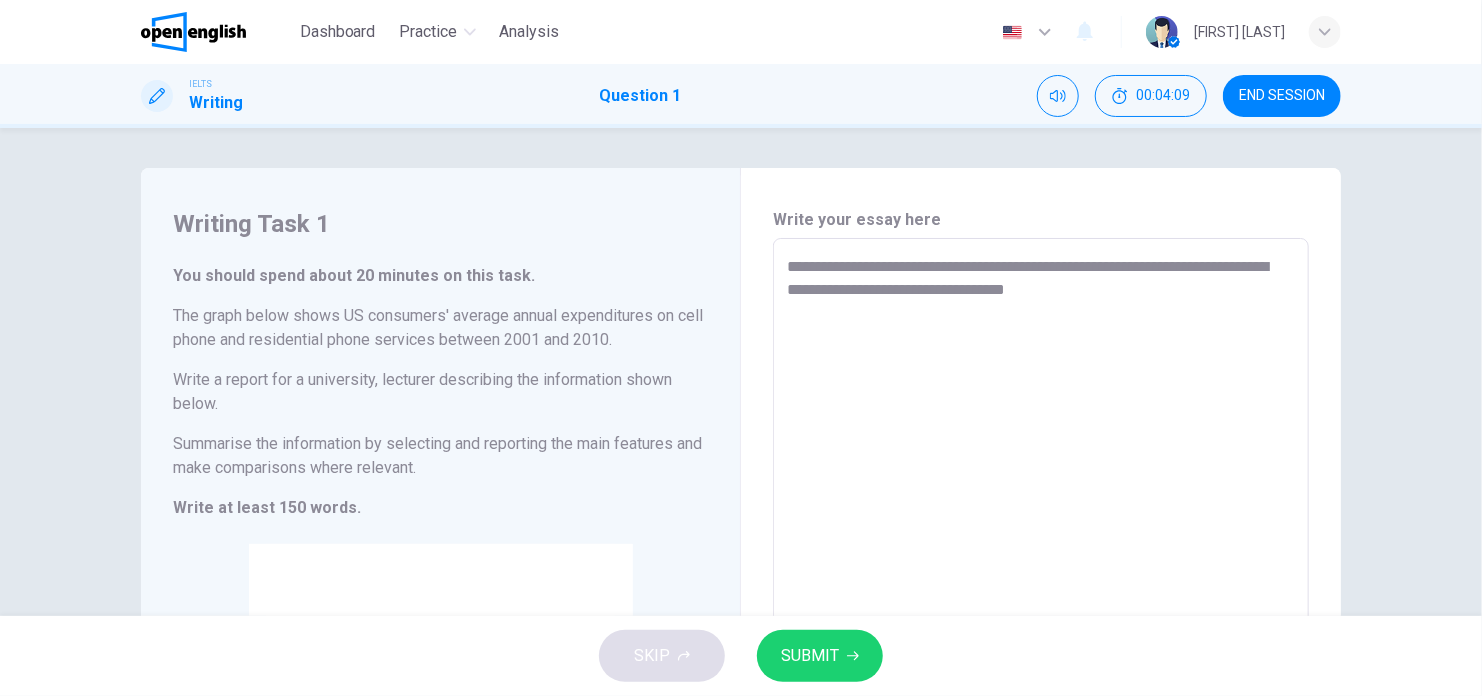 click on "**********" at bounding box center [1041, 566] 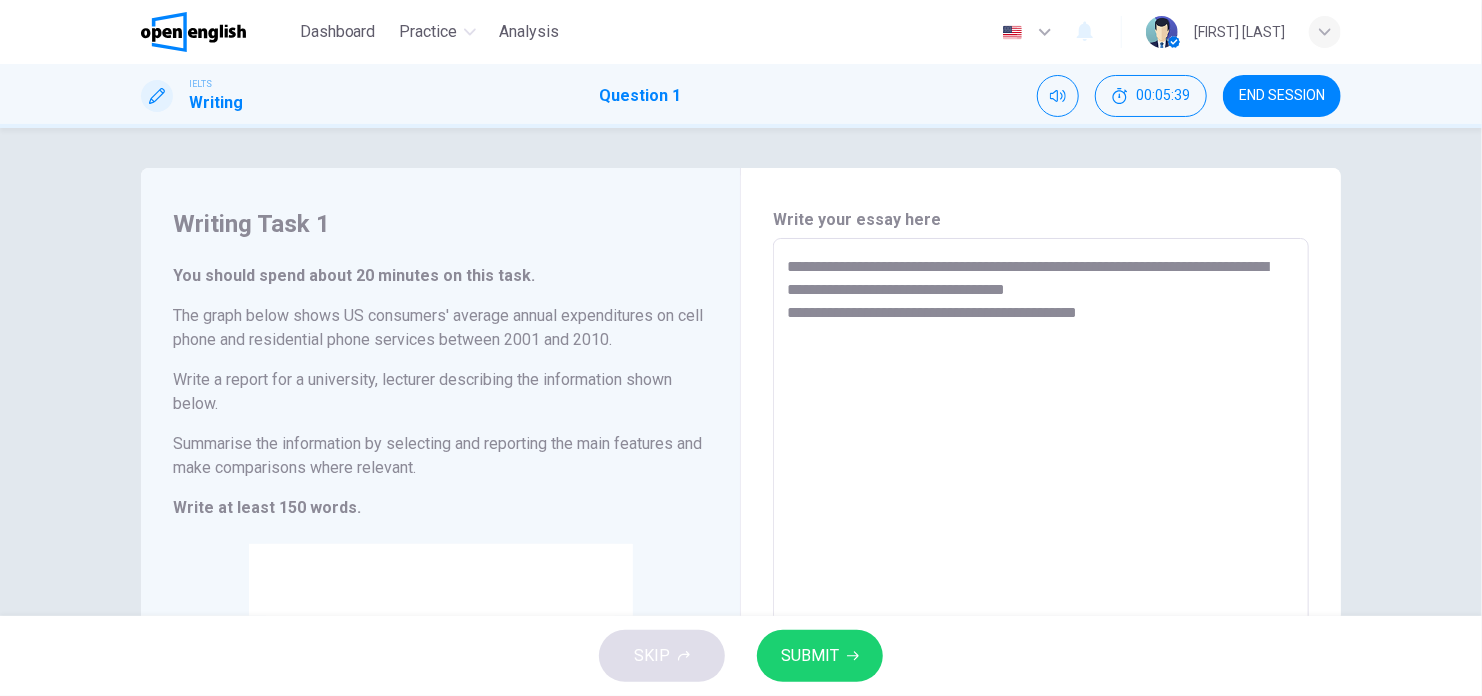 click on "**********" at bounding box center [1041, 566] 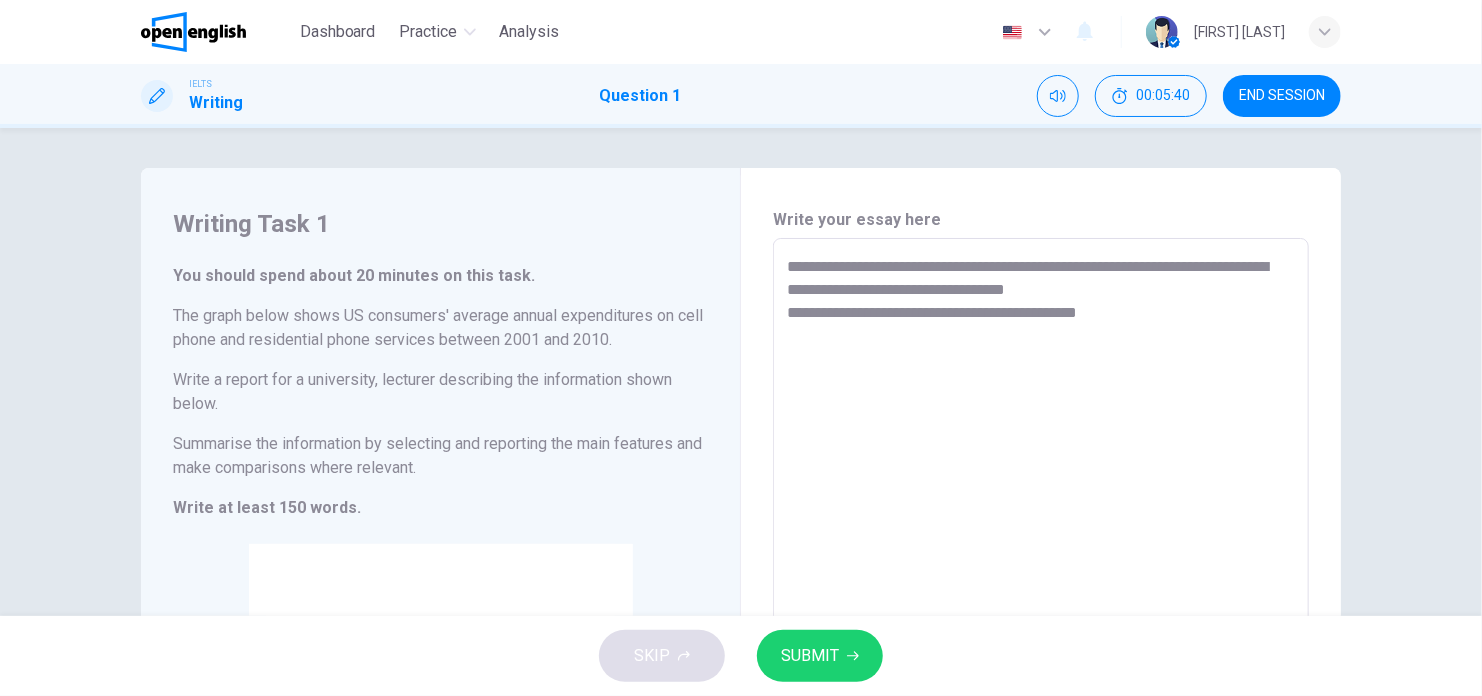 drag, startPoint x: 1111, startPoint y: 313, endPoint x: 1026, endPoint y: 313, distance: 85 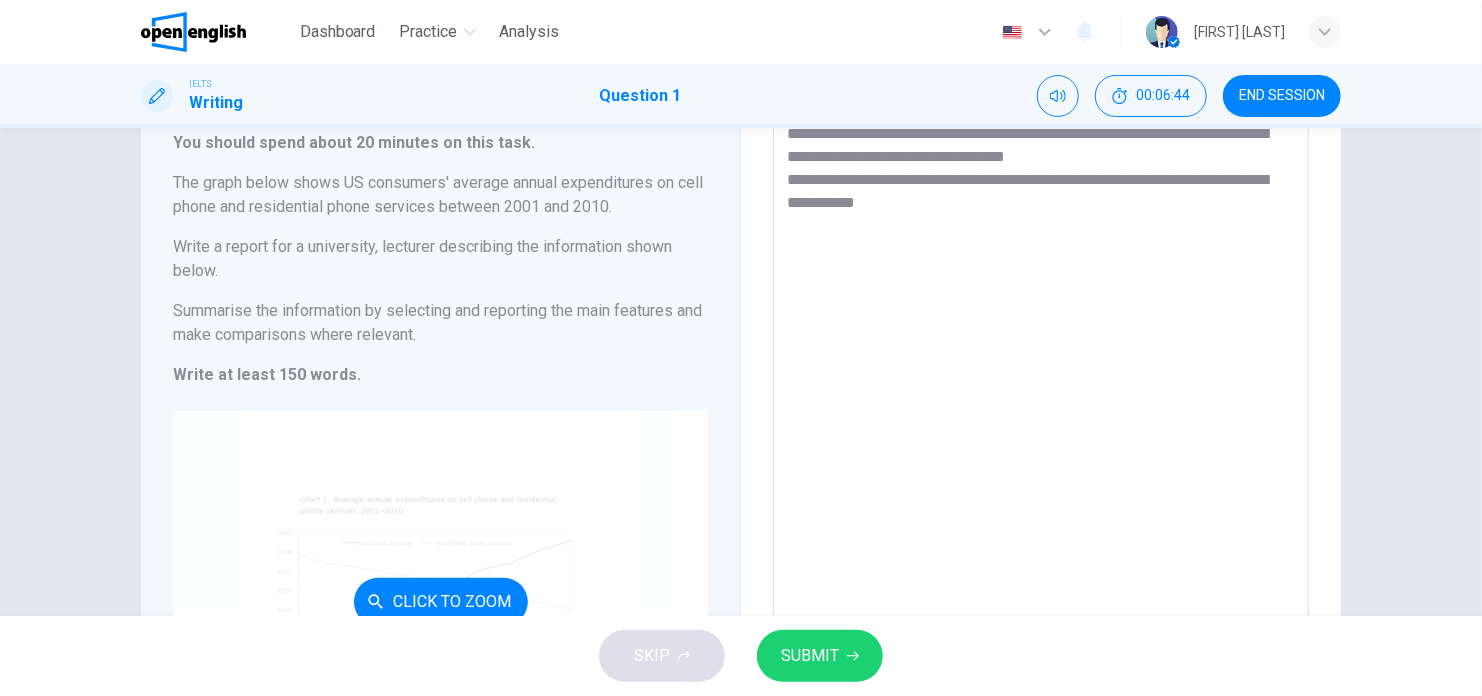 scroll, scrollTop: 300, scrollLeft: 0, axis: vertical 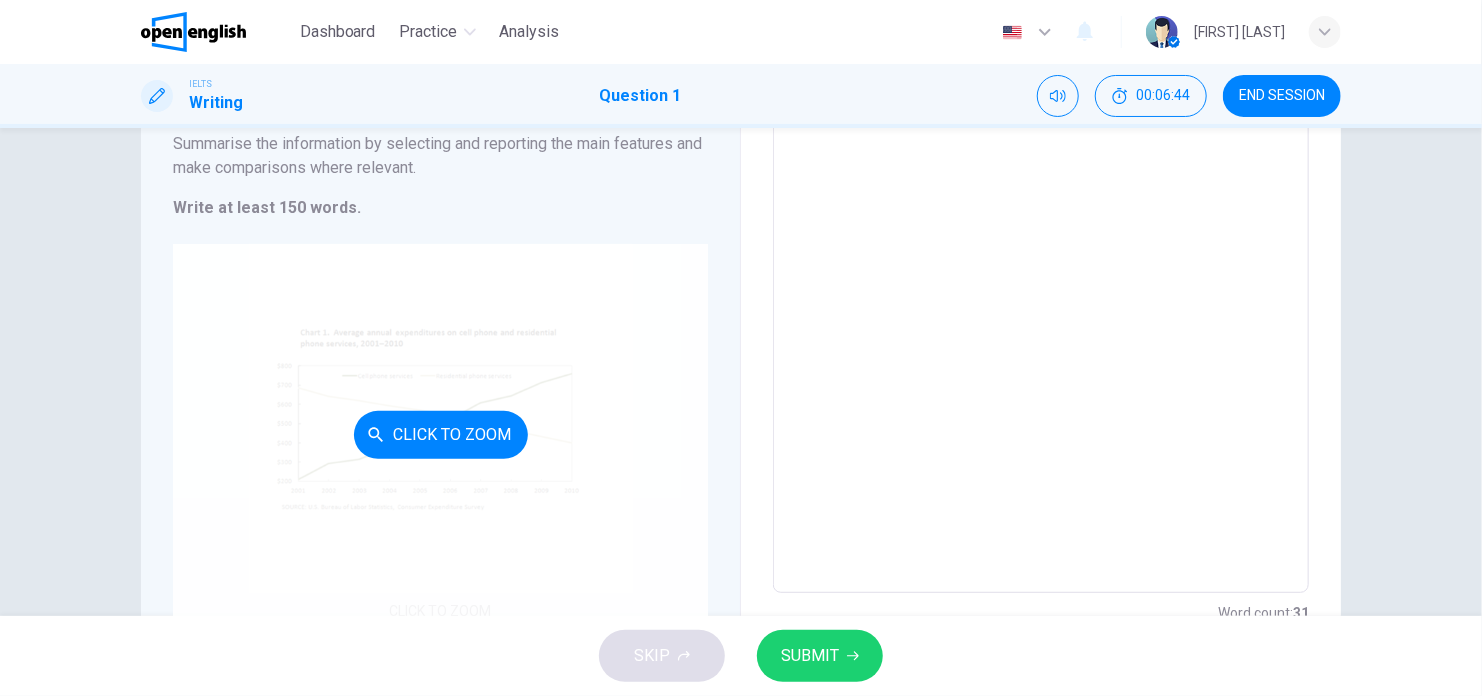 click on "Click to Zoom" at bounding box center [440, 434] 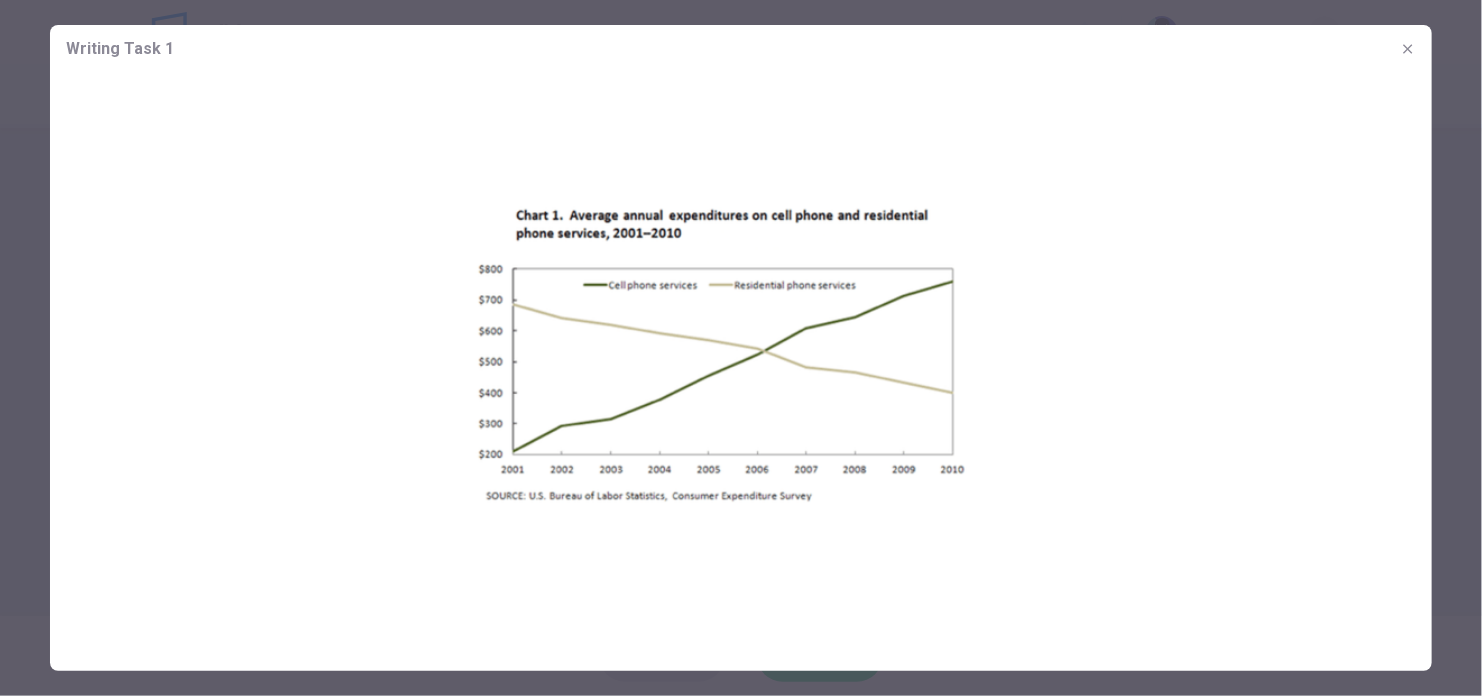 click at bounding box center (1408, 49) 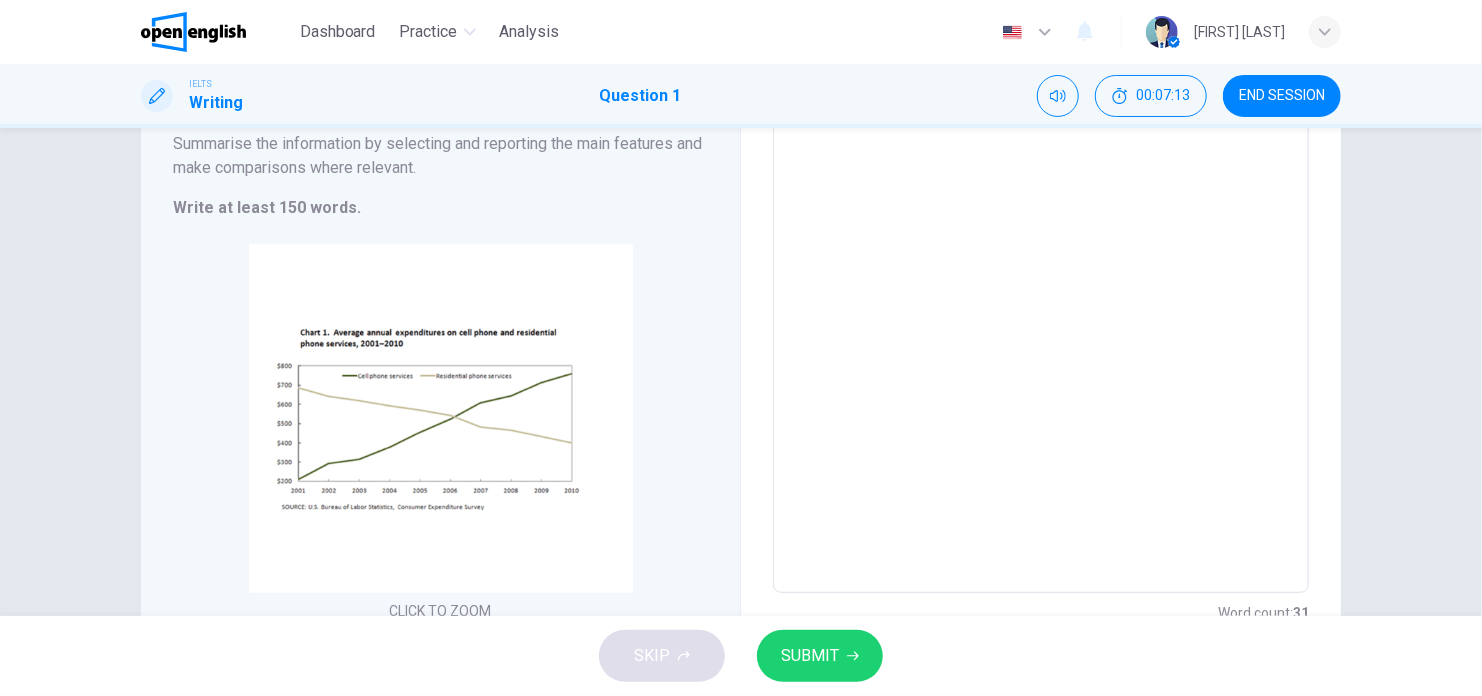 drag, startPoint x: 990, startPoint y: 277, endPoint x: 982, endPoint y: 269, distance: 11.313708 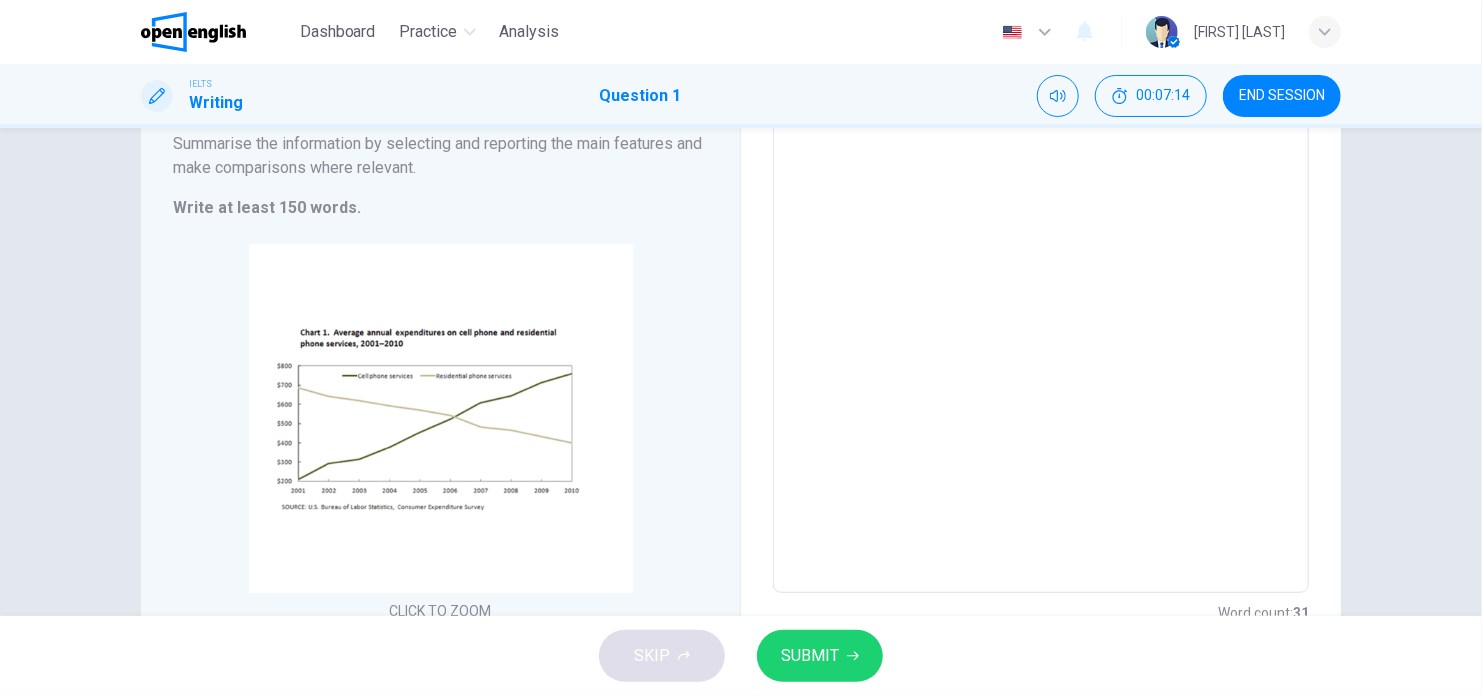 click on "**********" at bounding box center (1041, 266) 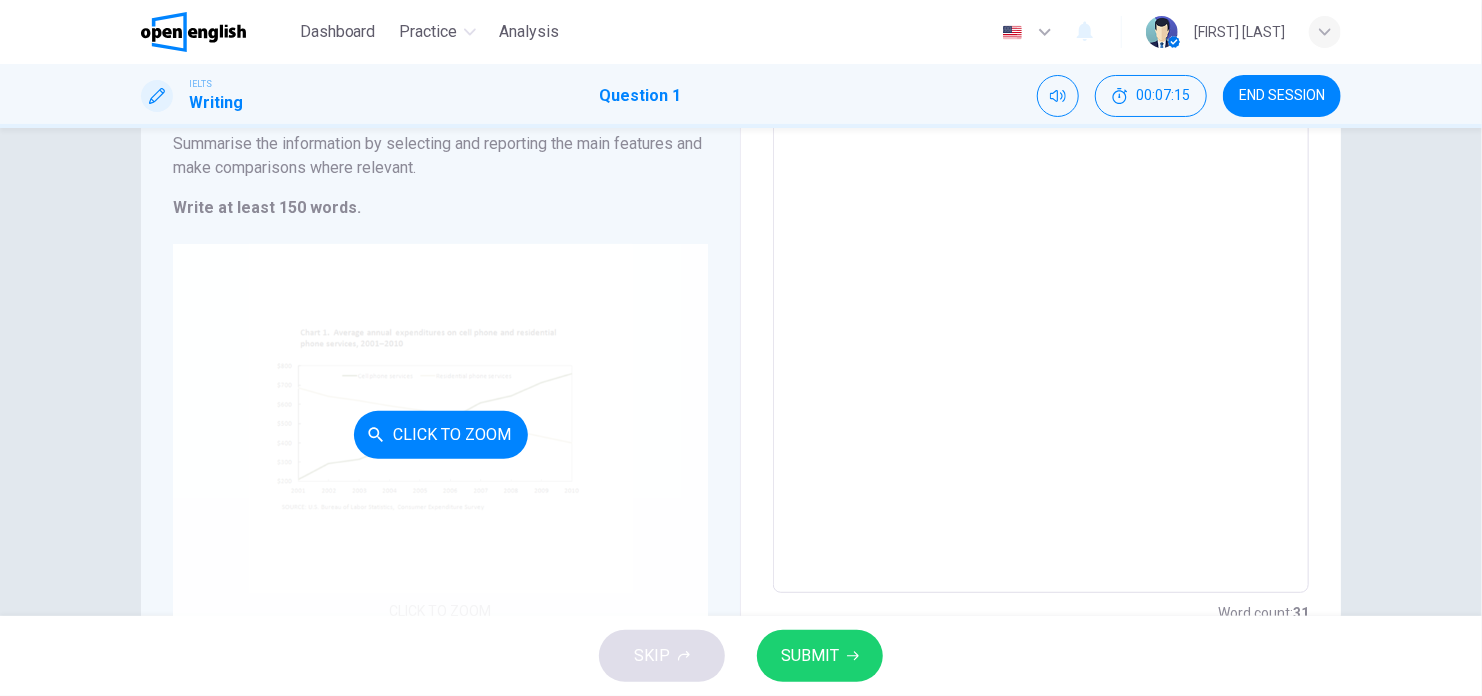 click on "Click to Zoom" at bounding box center (440, 434) 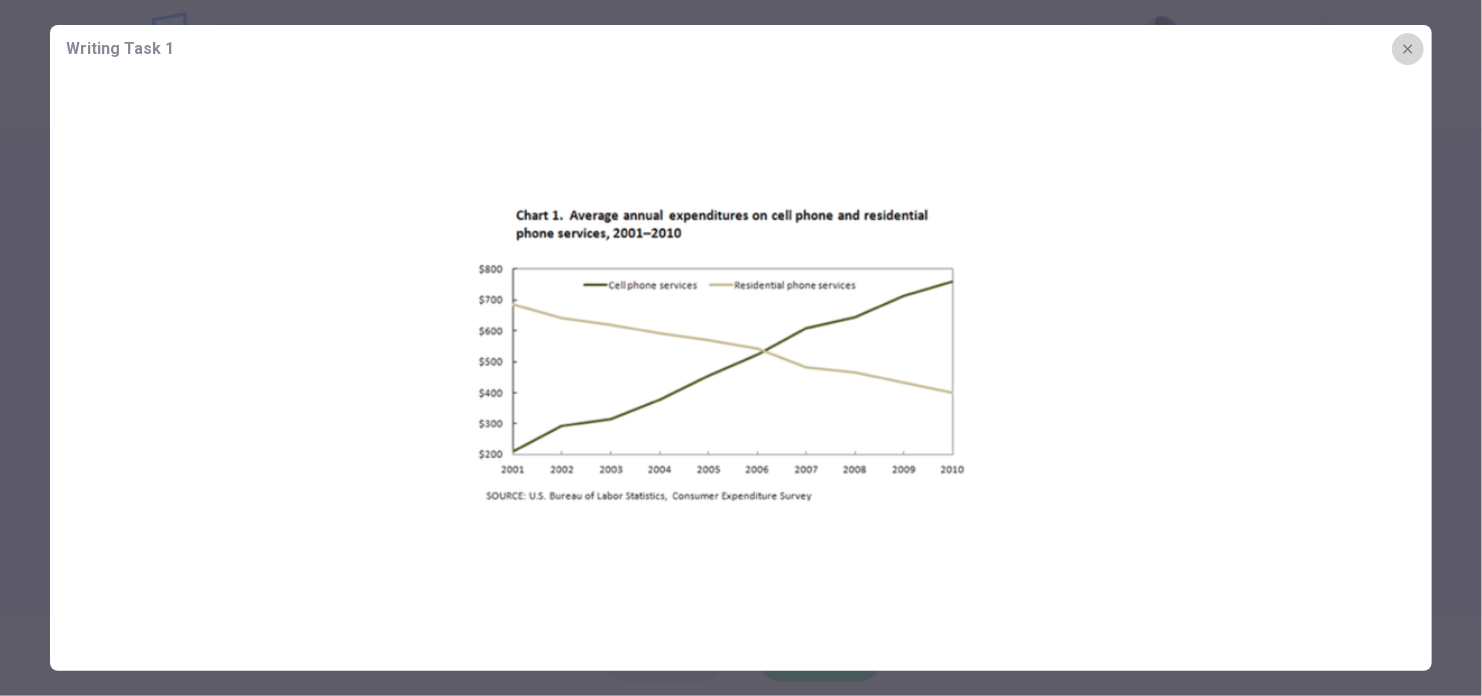 click at bounding box center [1408, 49] 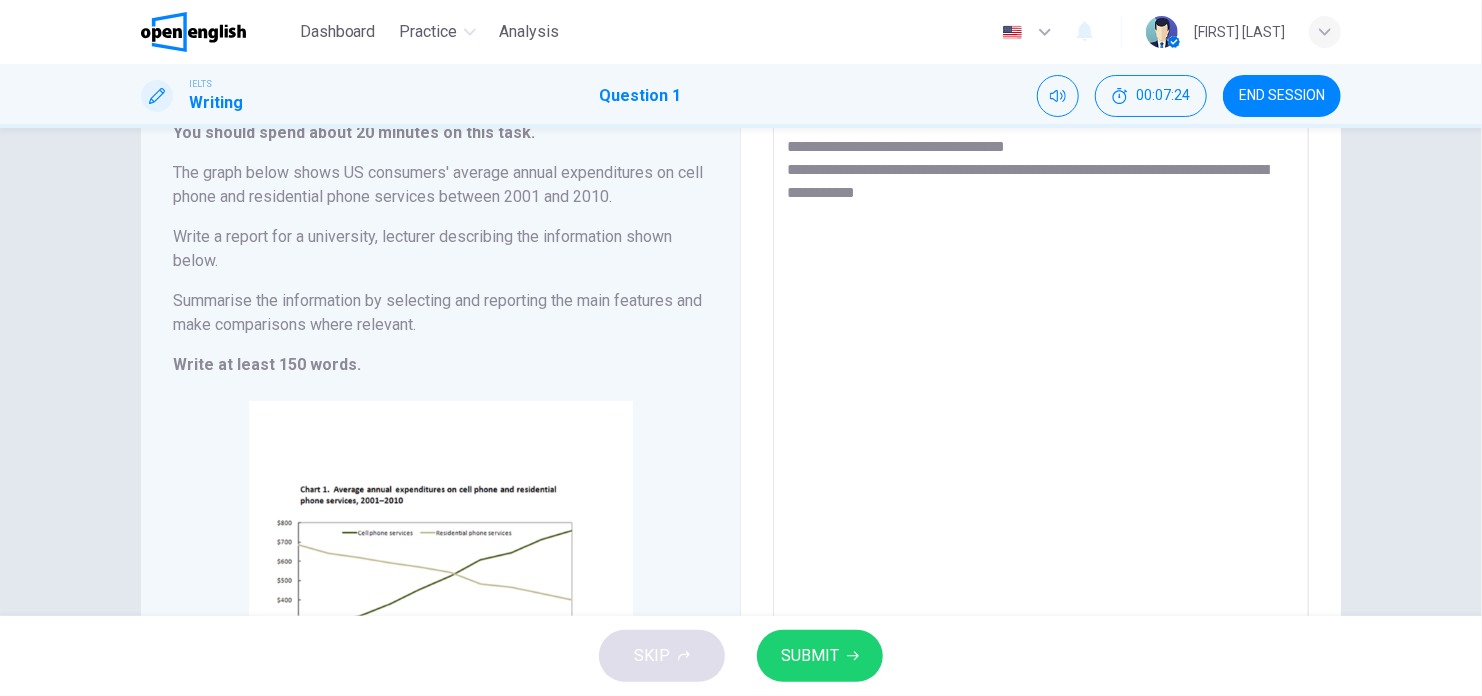 scroll, scrollTop: 0, scrollLeft: 0, axis: both 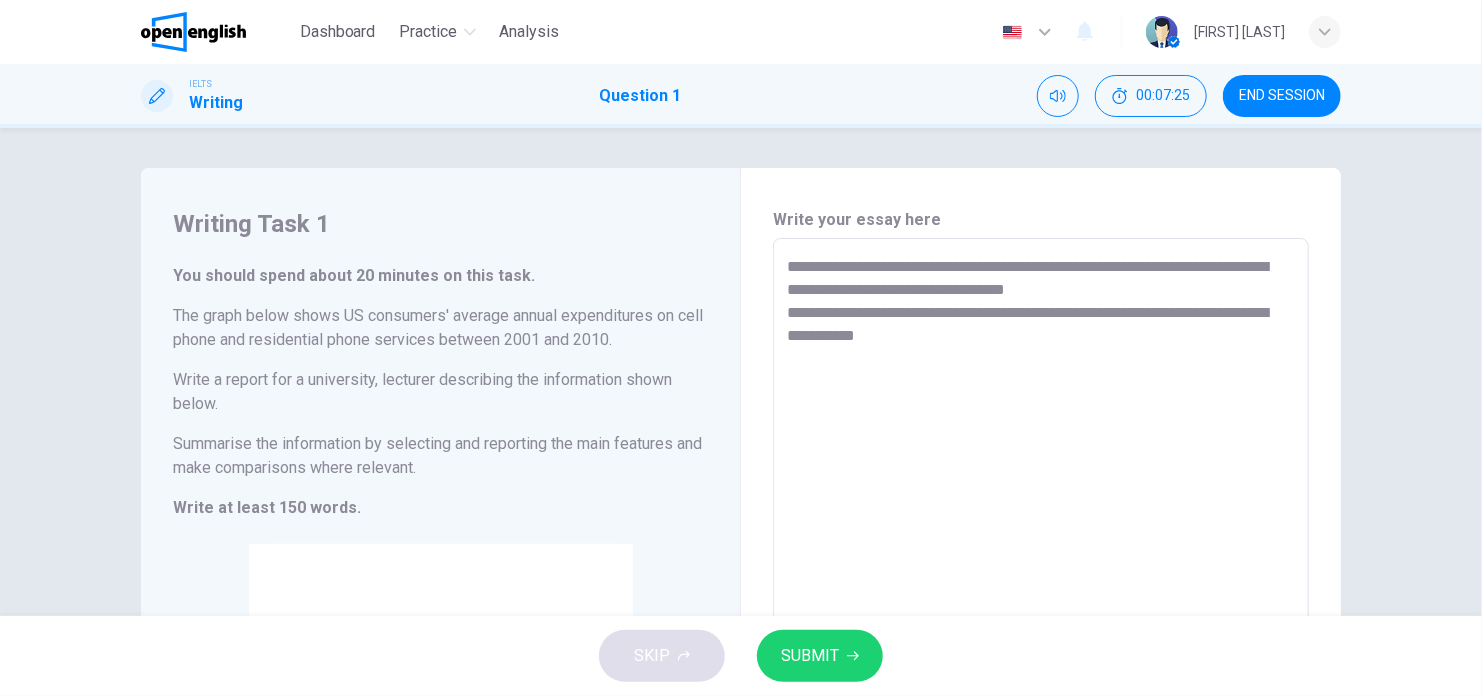 click on "**********" at bounding box center [1041, 566] 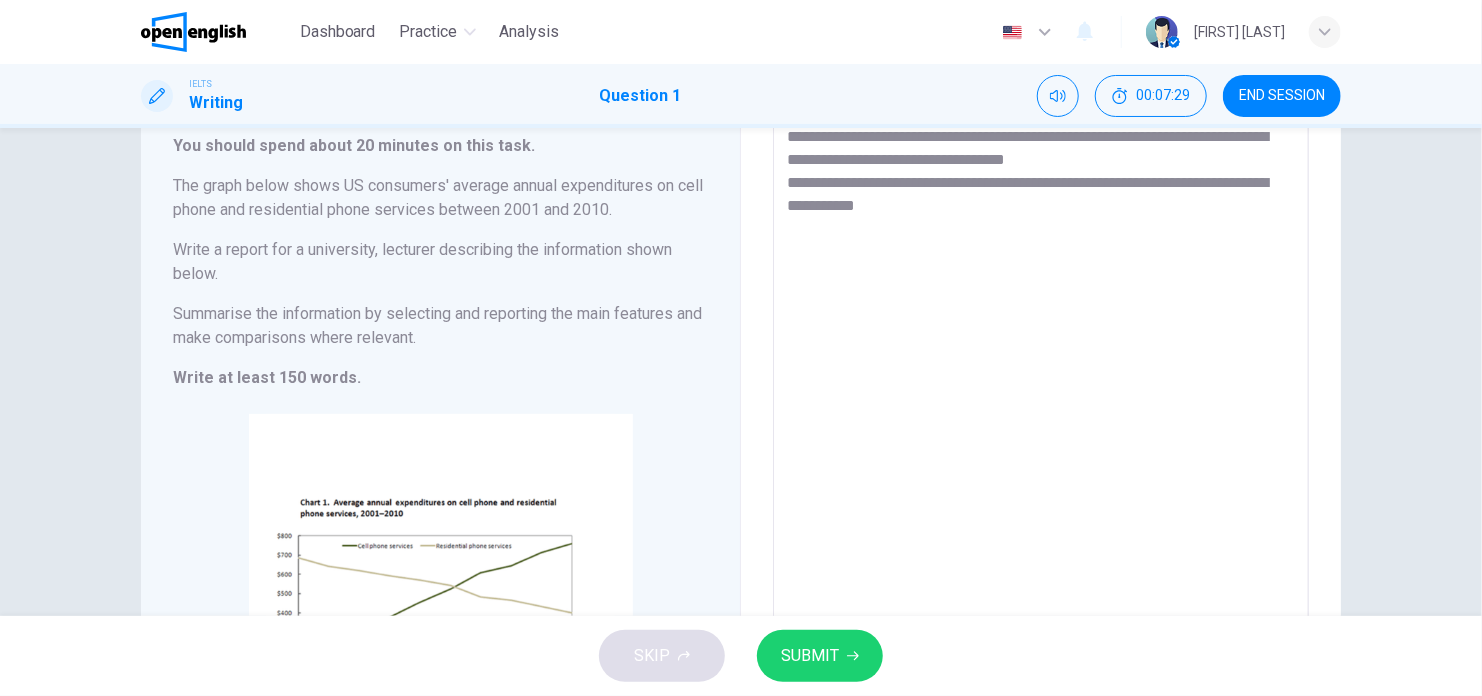 scroll, scrollTop: 0, scrollLeft: 0, axis: both 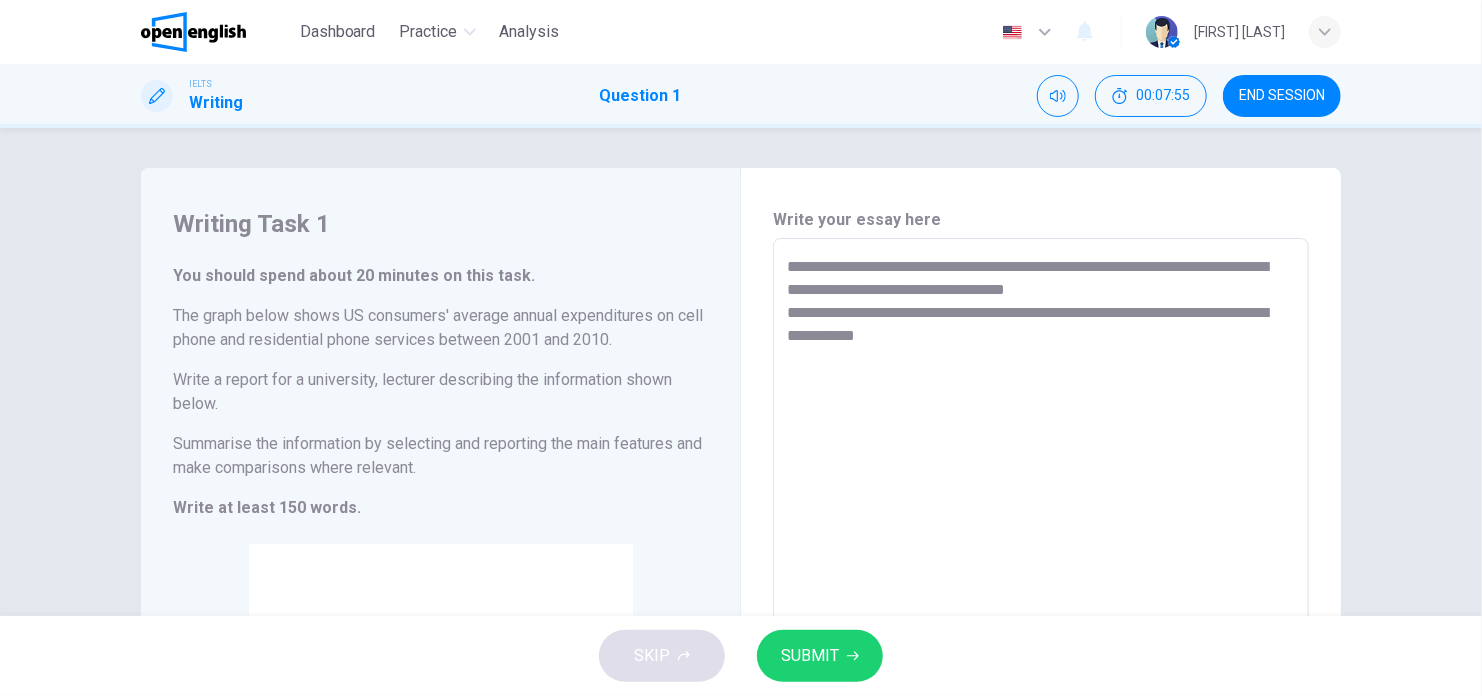 paste on "**" 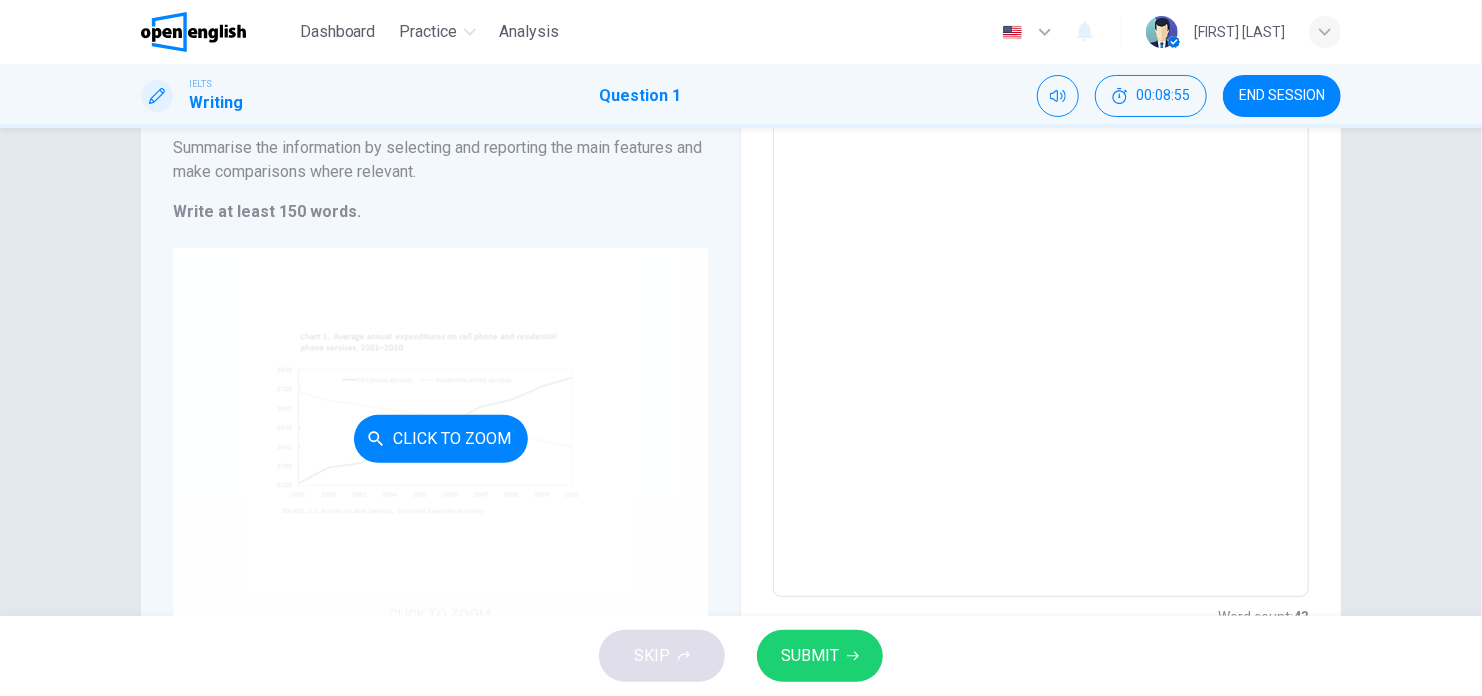scroll, scrollTop: 300, scrollLeft: 0, axis: vertical 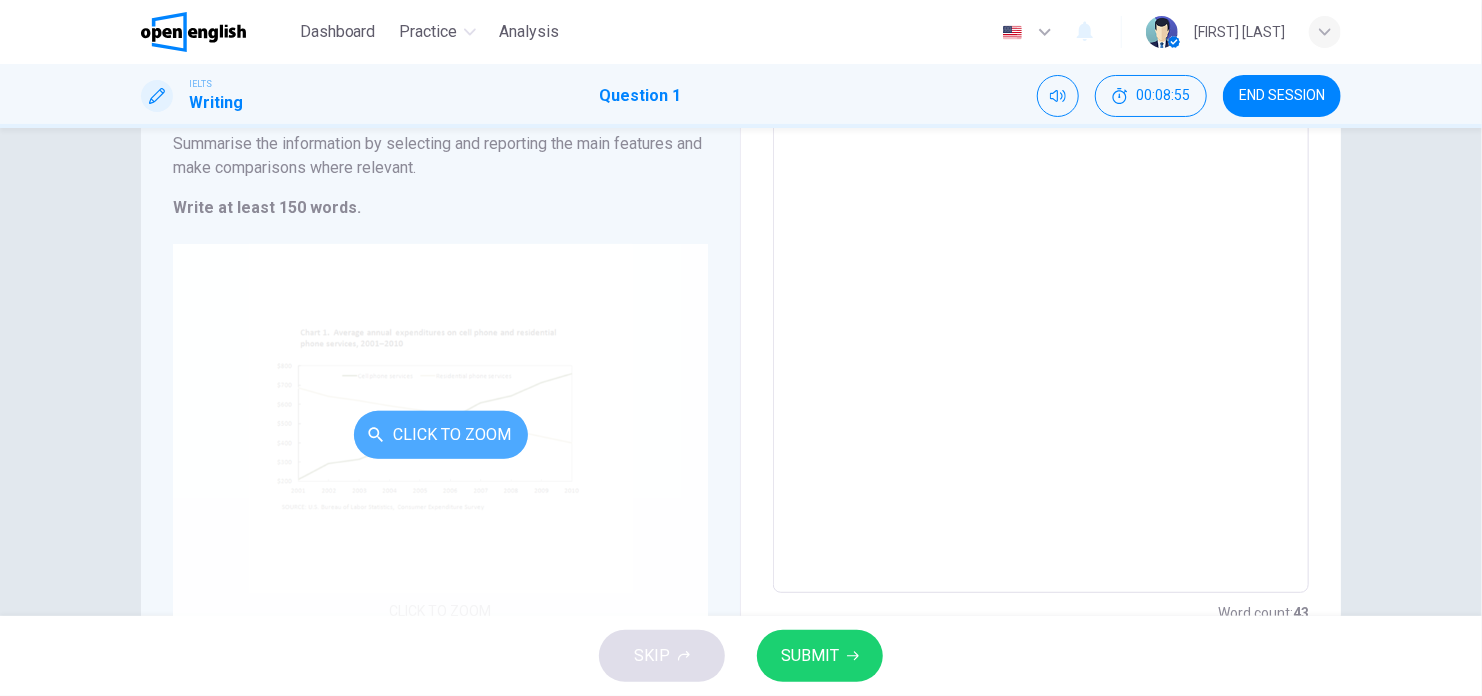 click on "Click to Zoom" at bounding box center [441, 435] 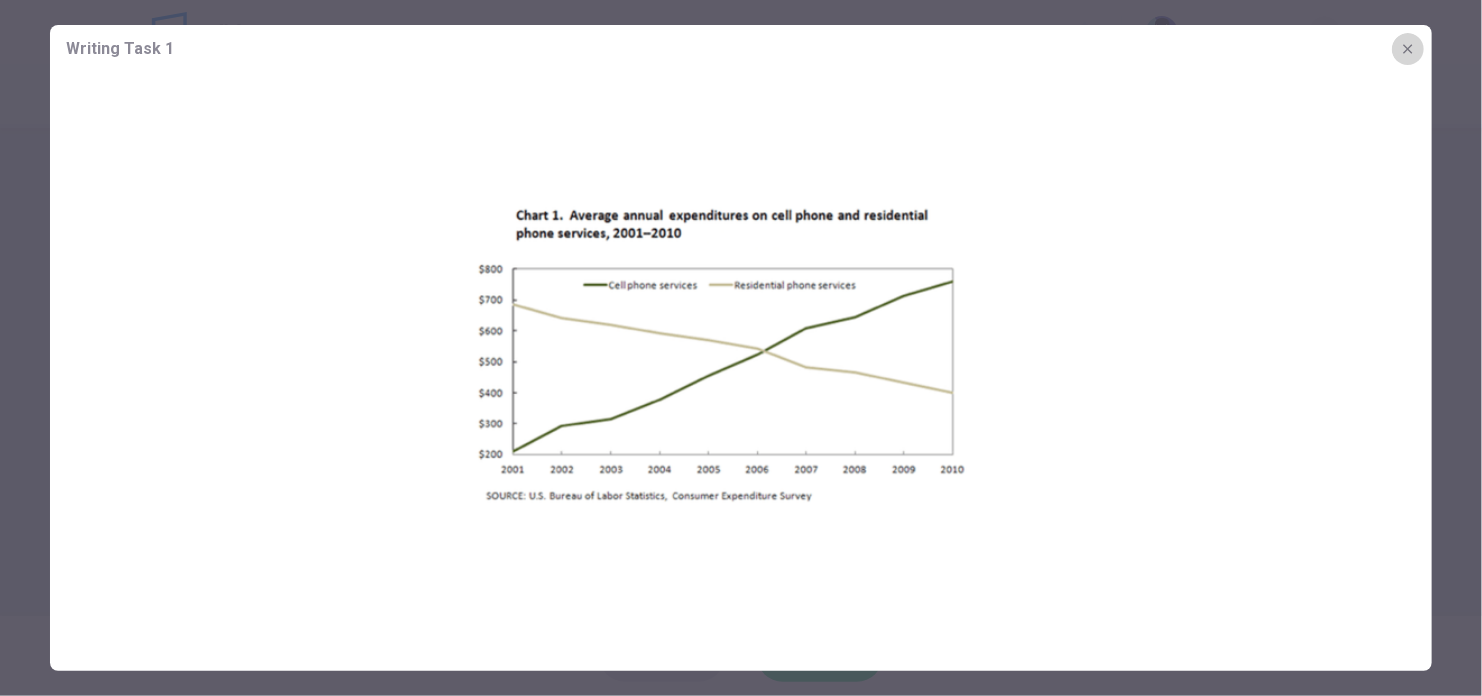 click at bounding box center (1408, 49) 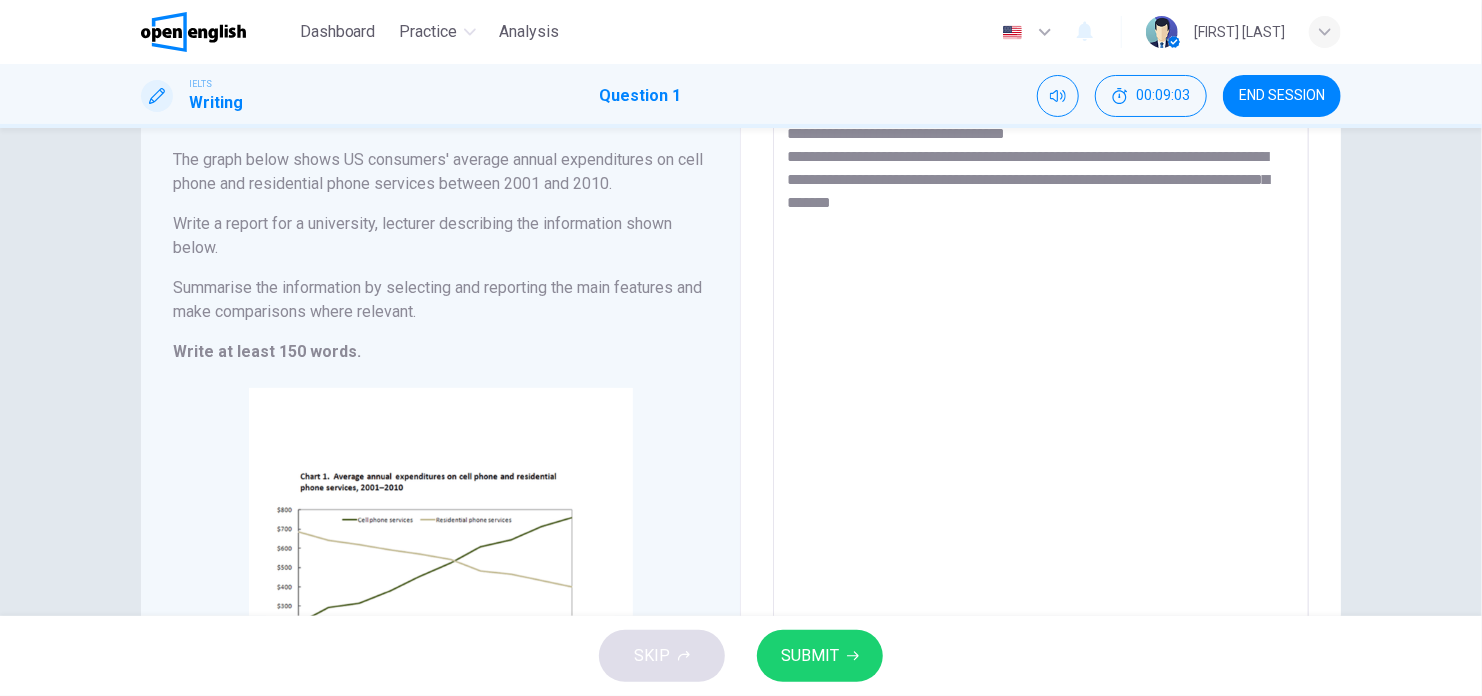 scroll, scrollTop: 0, scrollLeft: 0, axis: both 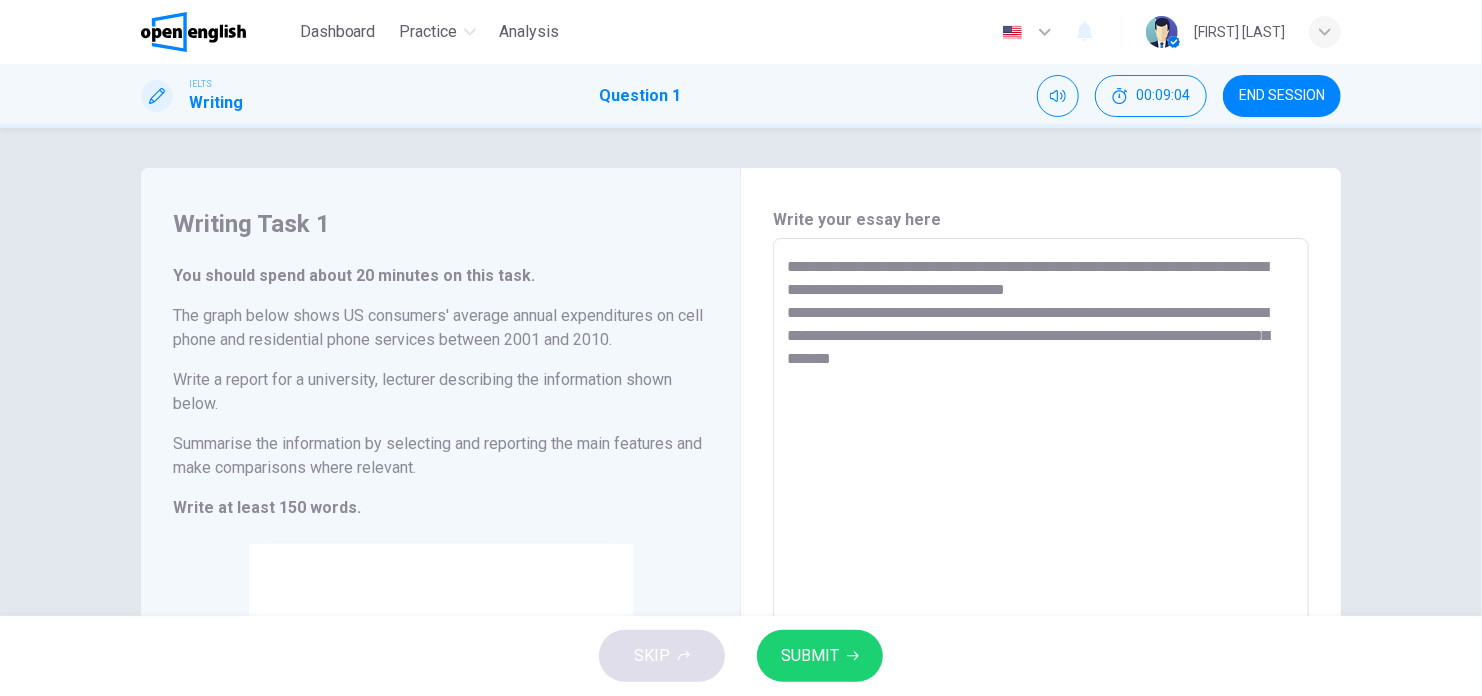 click on "**********" at bounding box center [1041, 566] 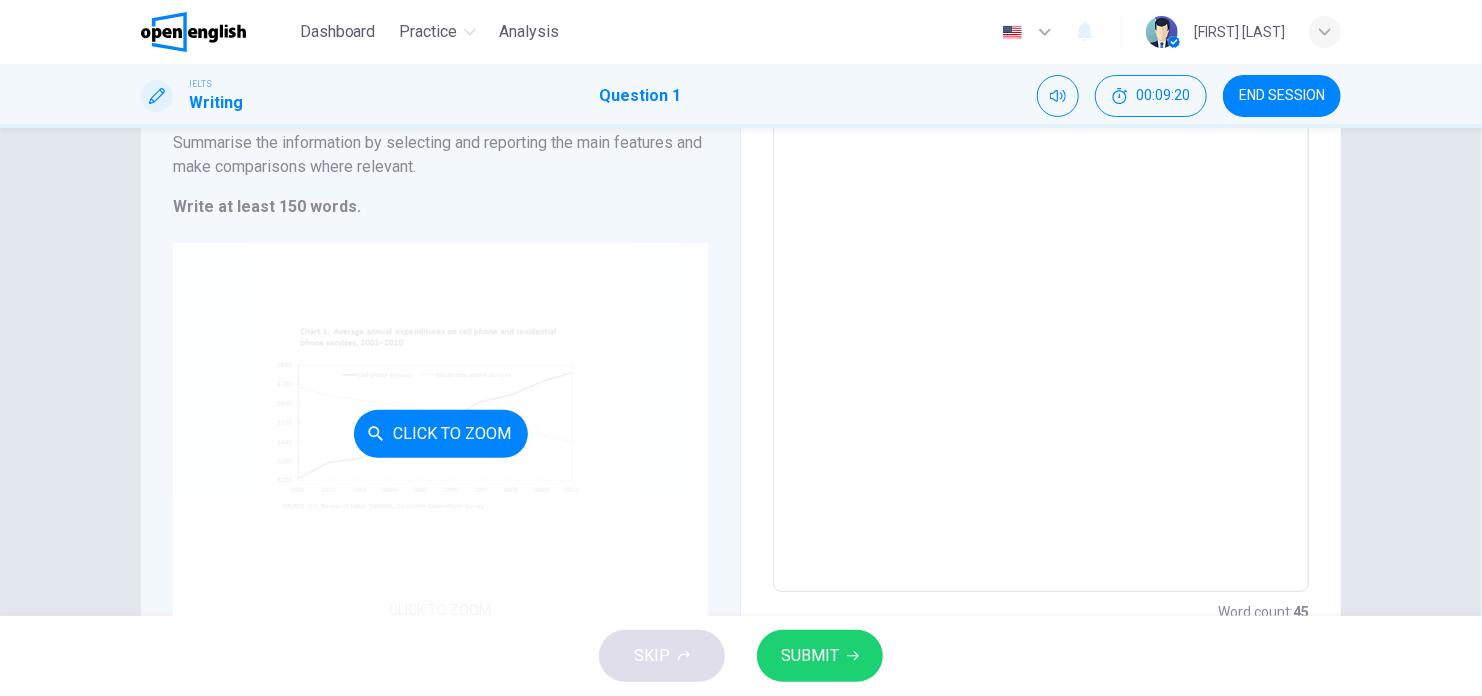 scroll, scrollTop: 388, scrollLeft: 0, axis: vertical 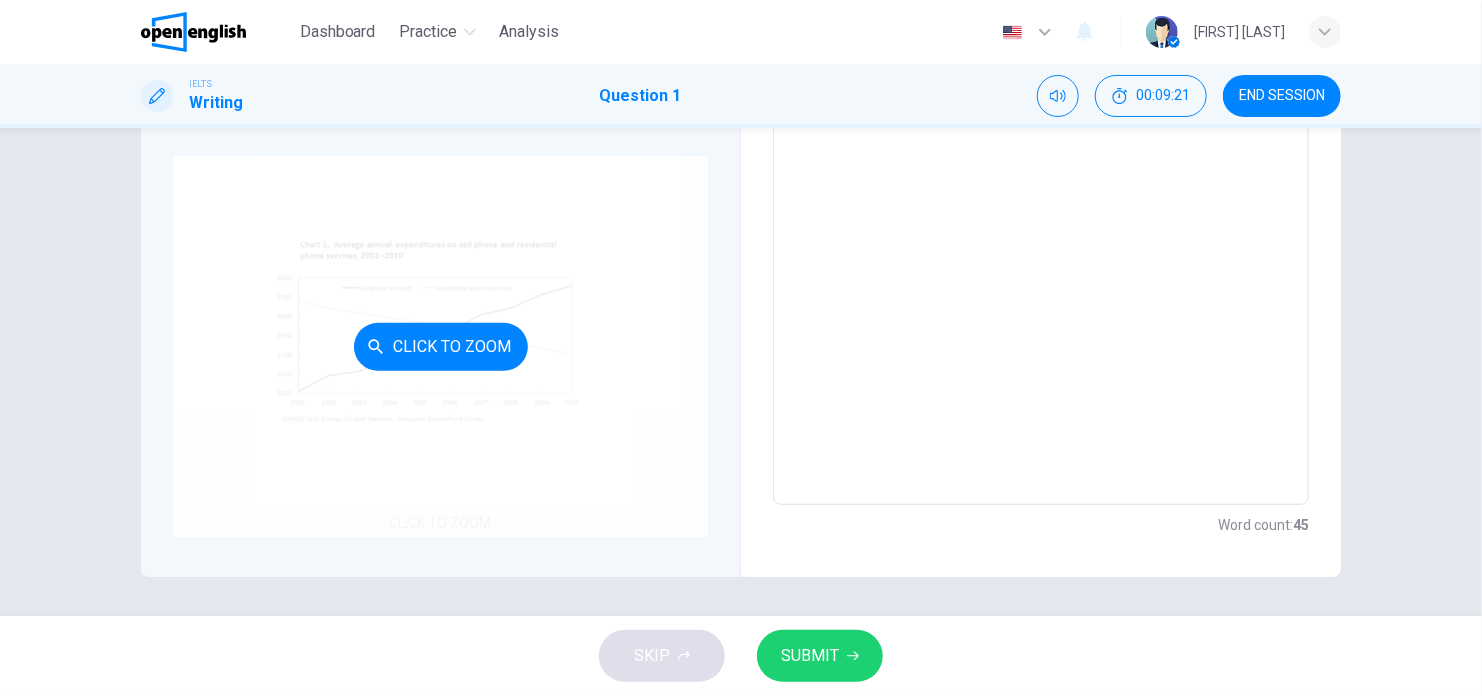 click on "Click to Zoom" at bounding box center [441, 347] 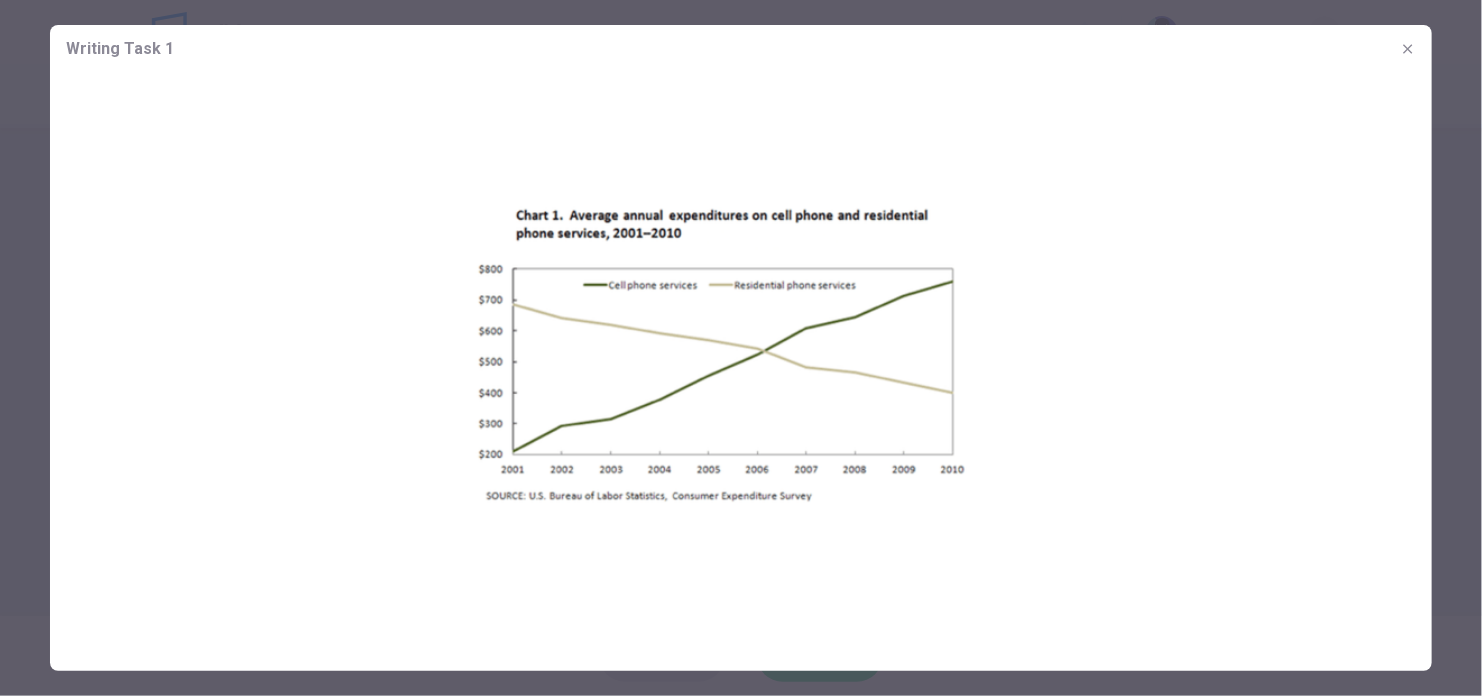 click at bounding box center [1408, 49] 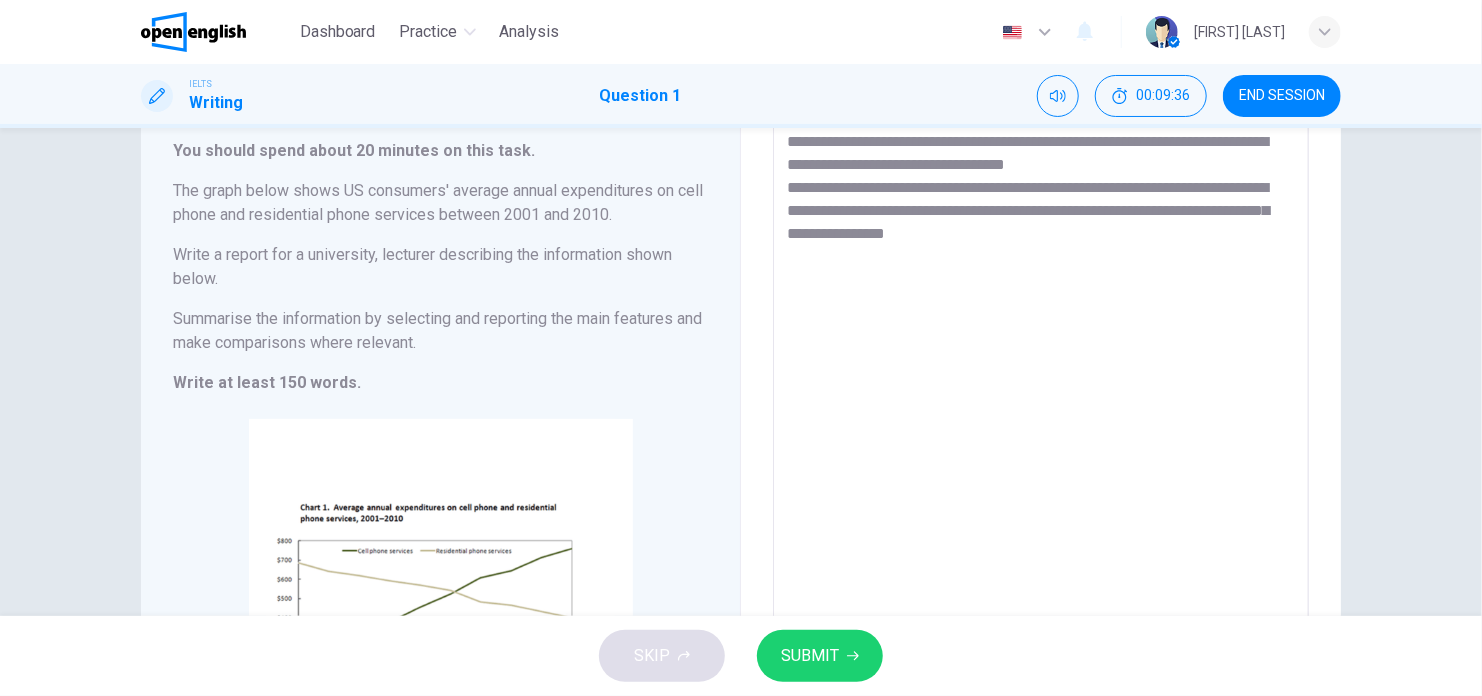 scroll, scrollTop: 0, scrollLeft: 0, axis: both 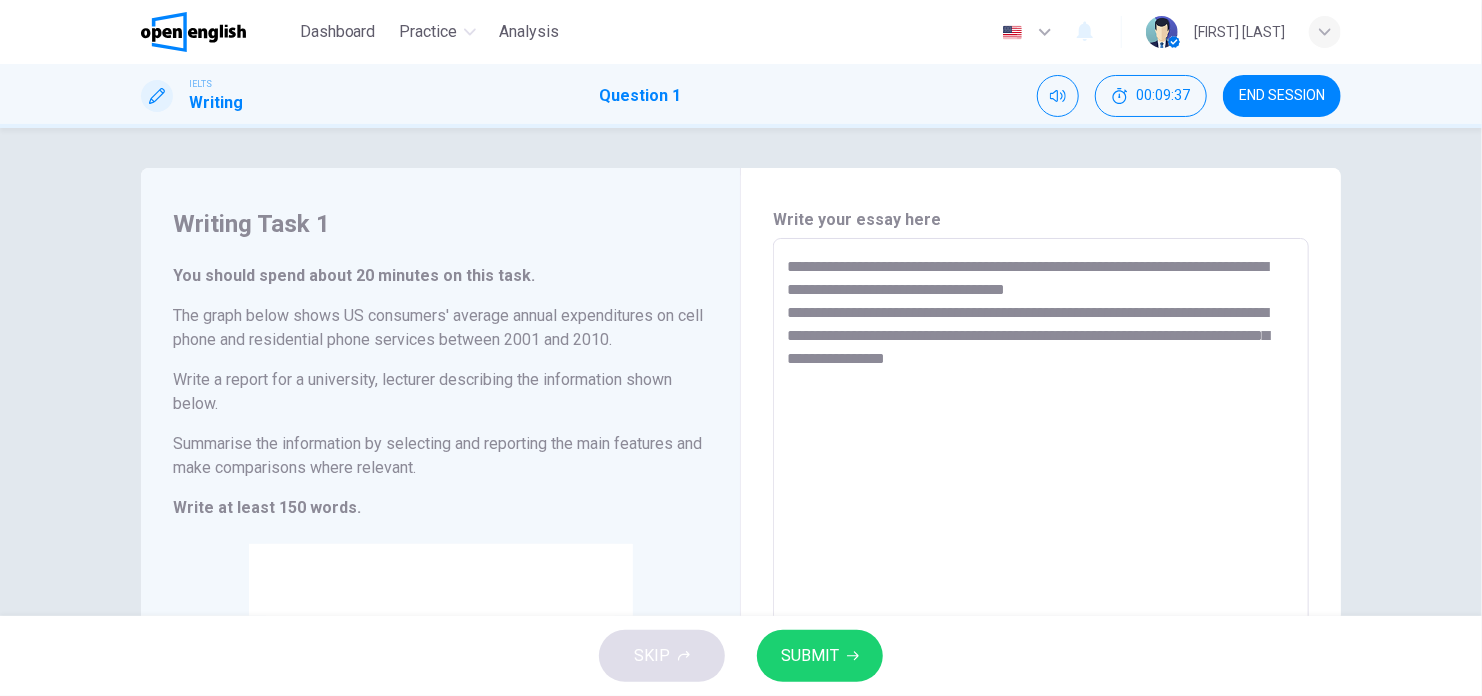 click on "**********" at bounding box center [1041, 566] 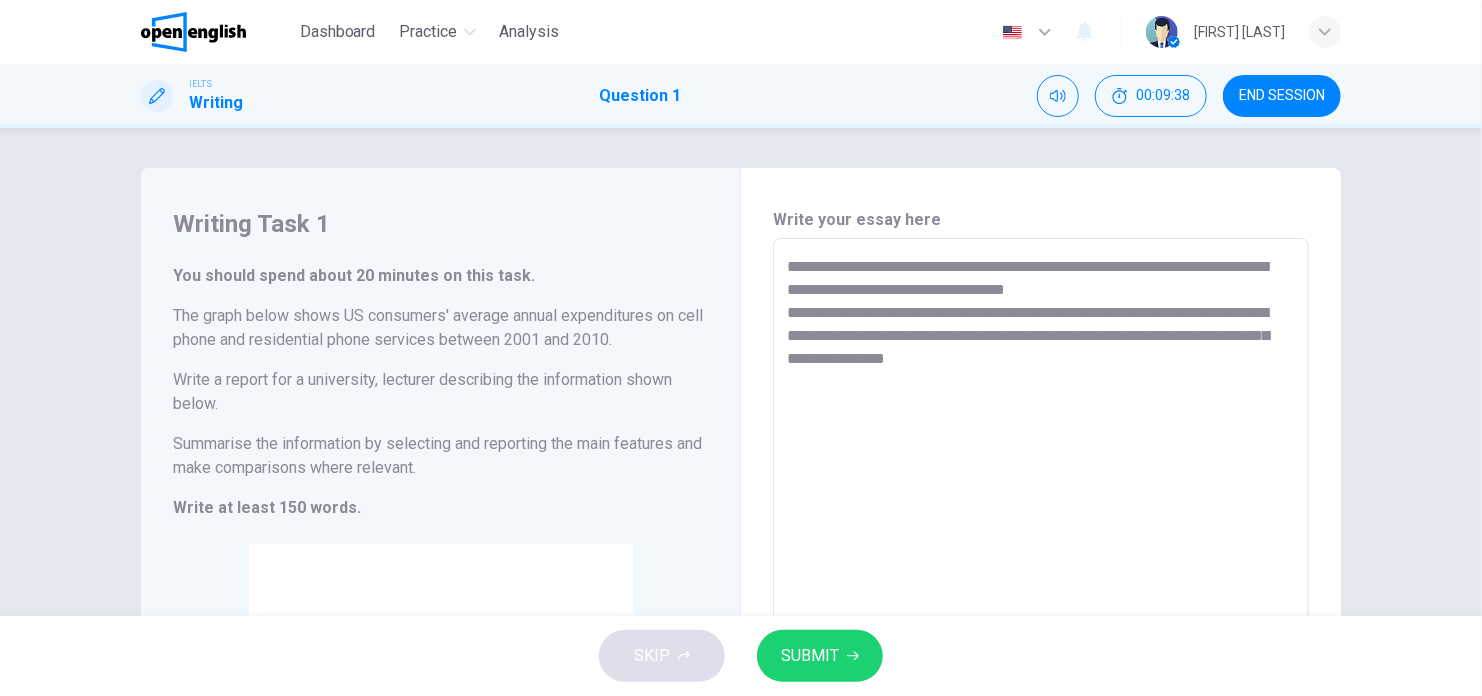 click on "**********" at bounding box center [1041, 566] 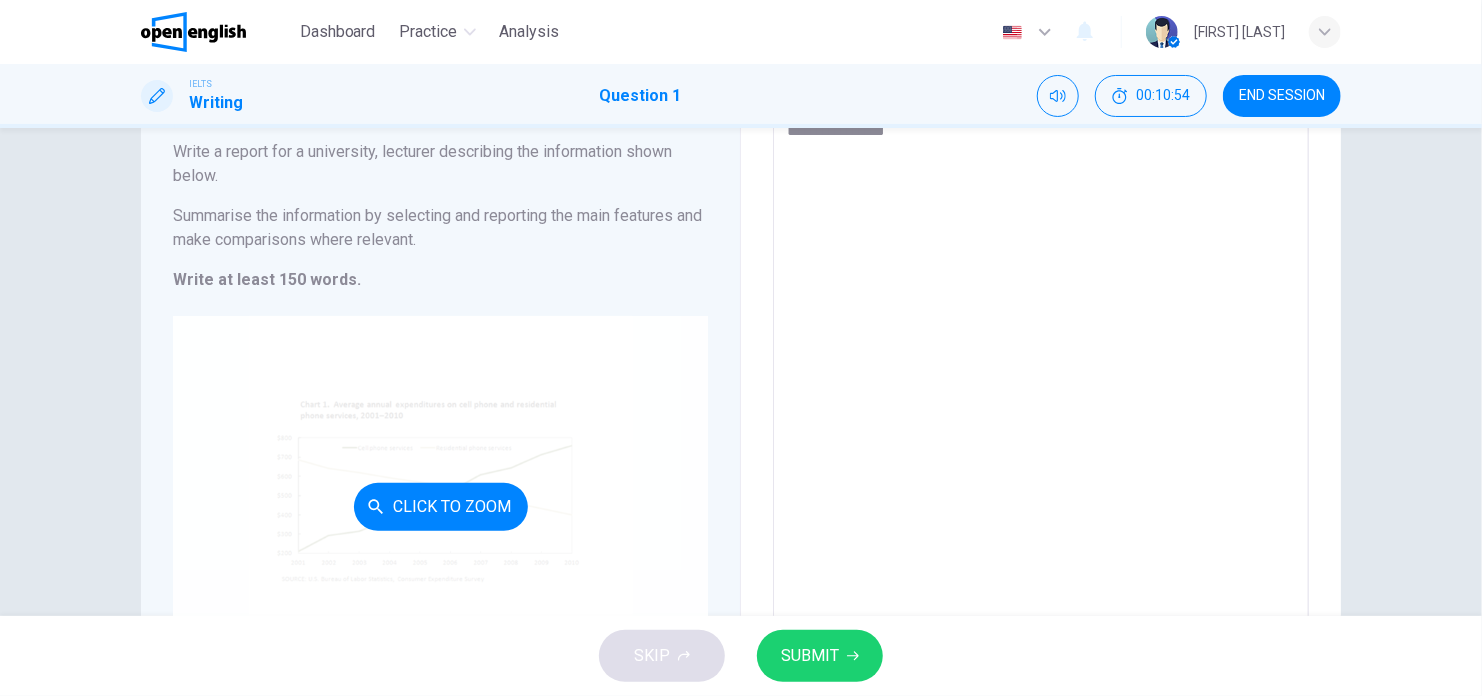 scroll, scrollTop: 388, scrollLeft: 0, axis: vertical 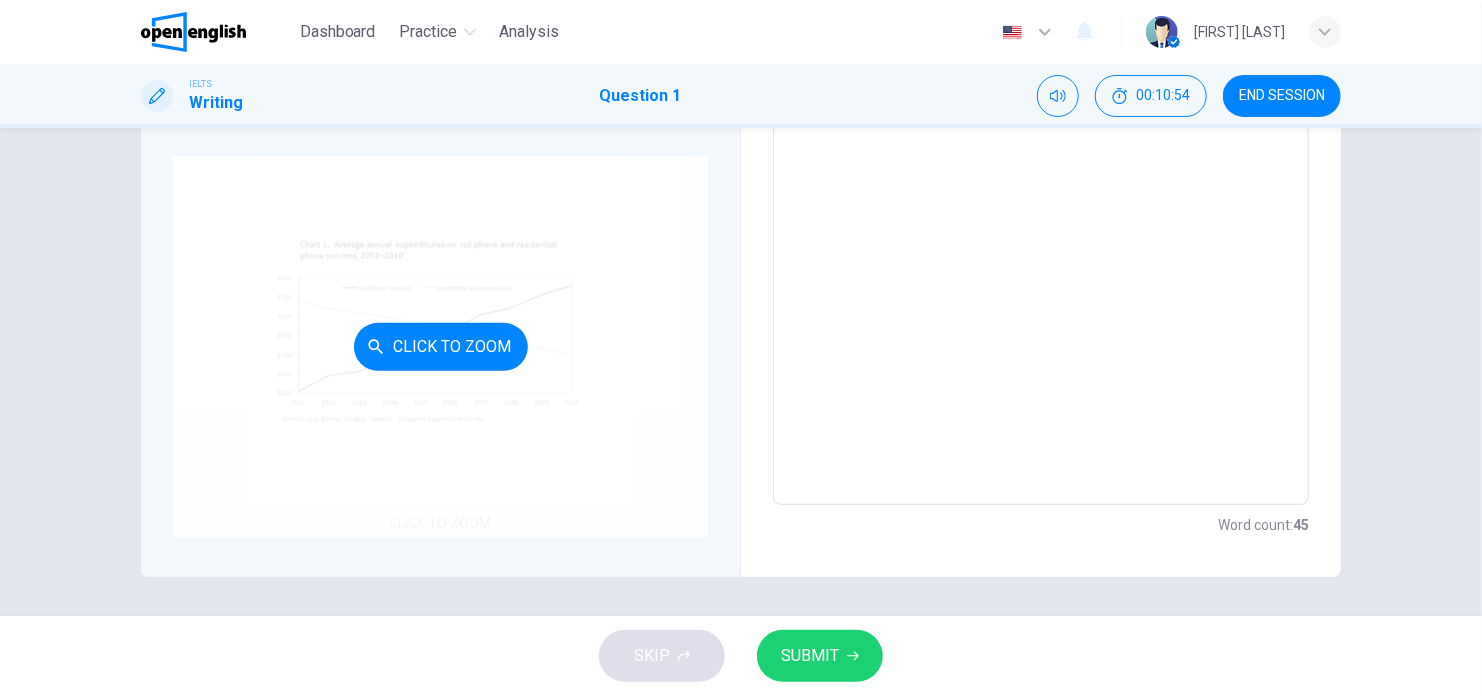 click on "Click to Zoom" at bounding box center [440, 346] 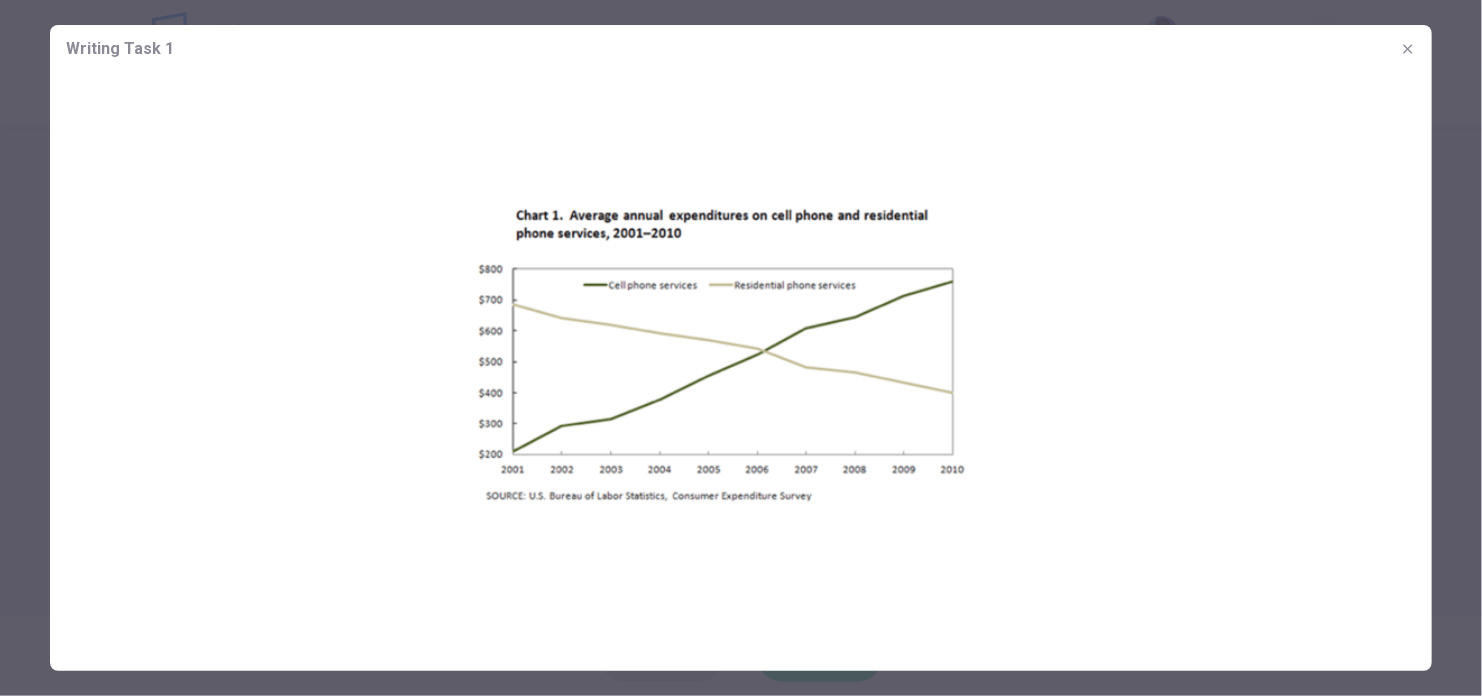 click at bounding box center [1408, 49] 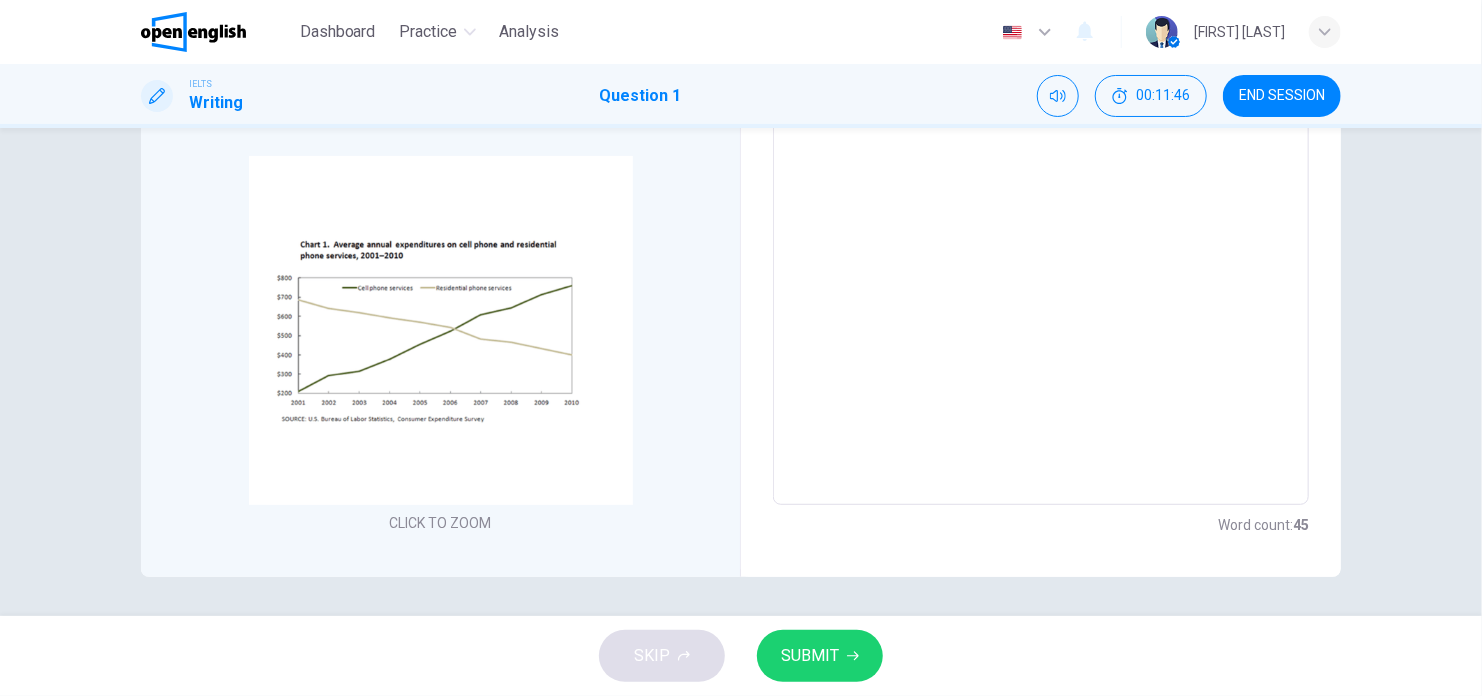 scroll, scrollTop: 0, scrollLeft: 0, axis: both 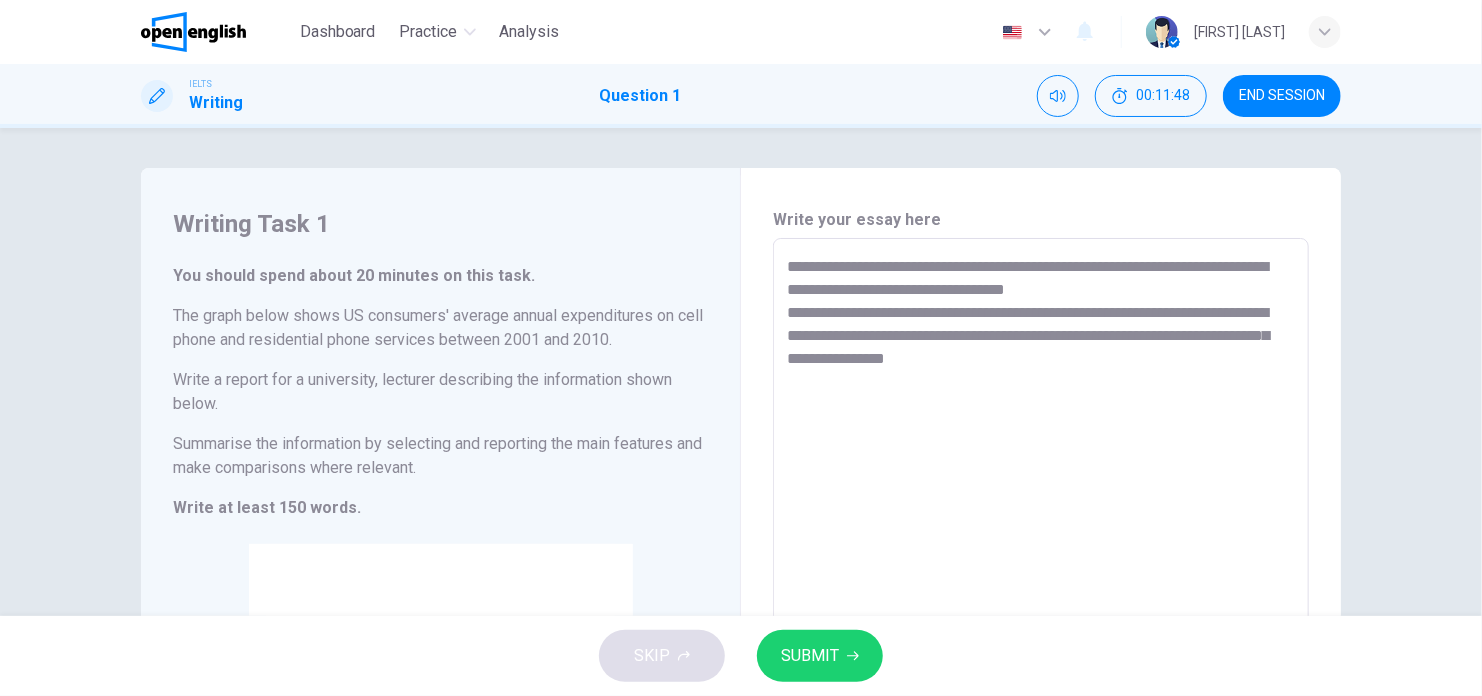 drag, startPoint x: 1131, startPoint y: 369, endPoint x: 1036, endPoint y: 357, distance: 95.7549 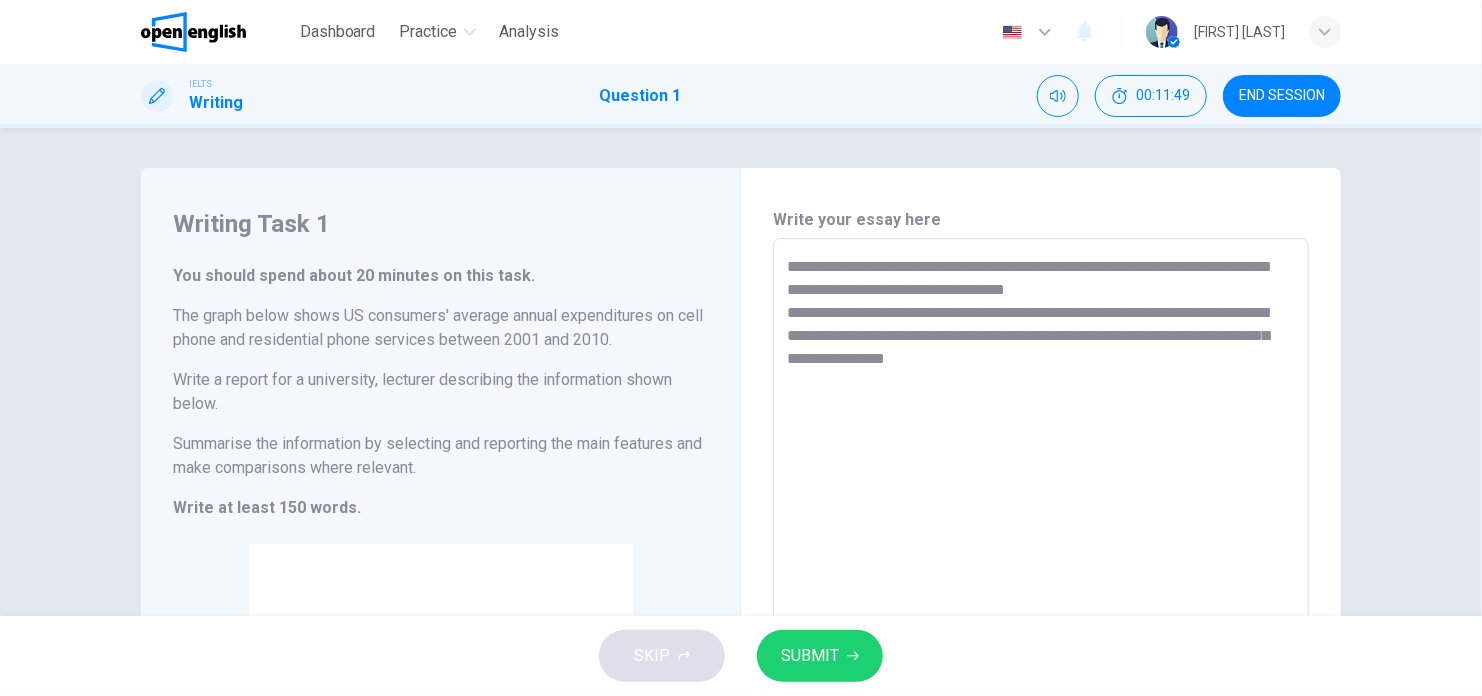 paste 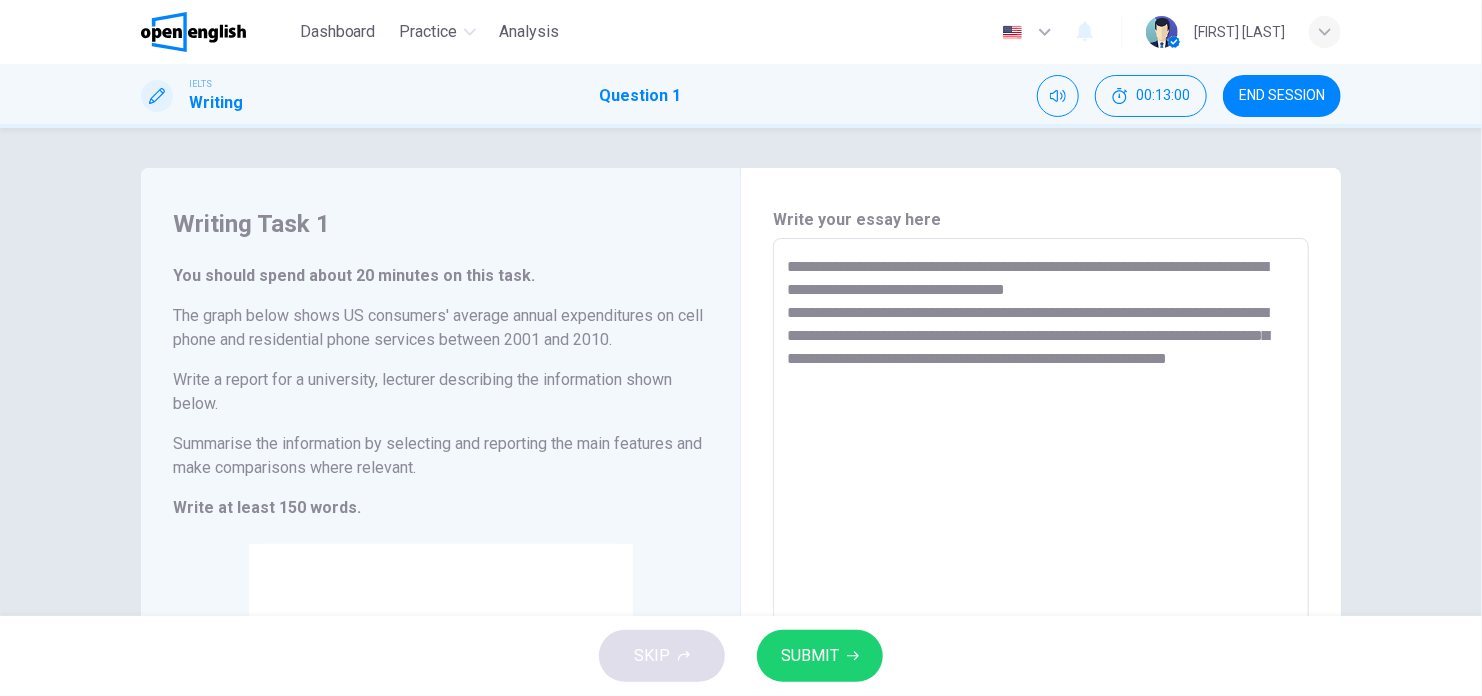 click on "**********" at bounding box center [1041, 566] 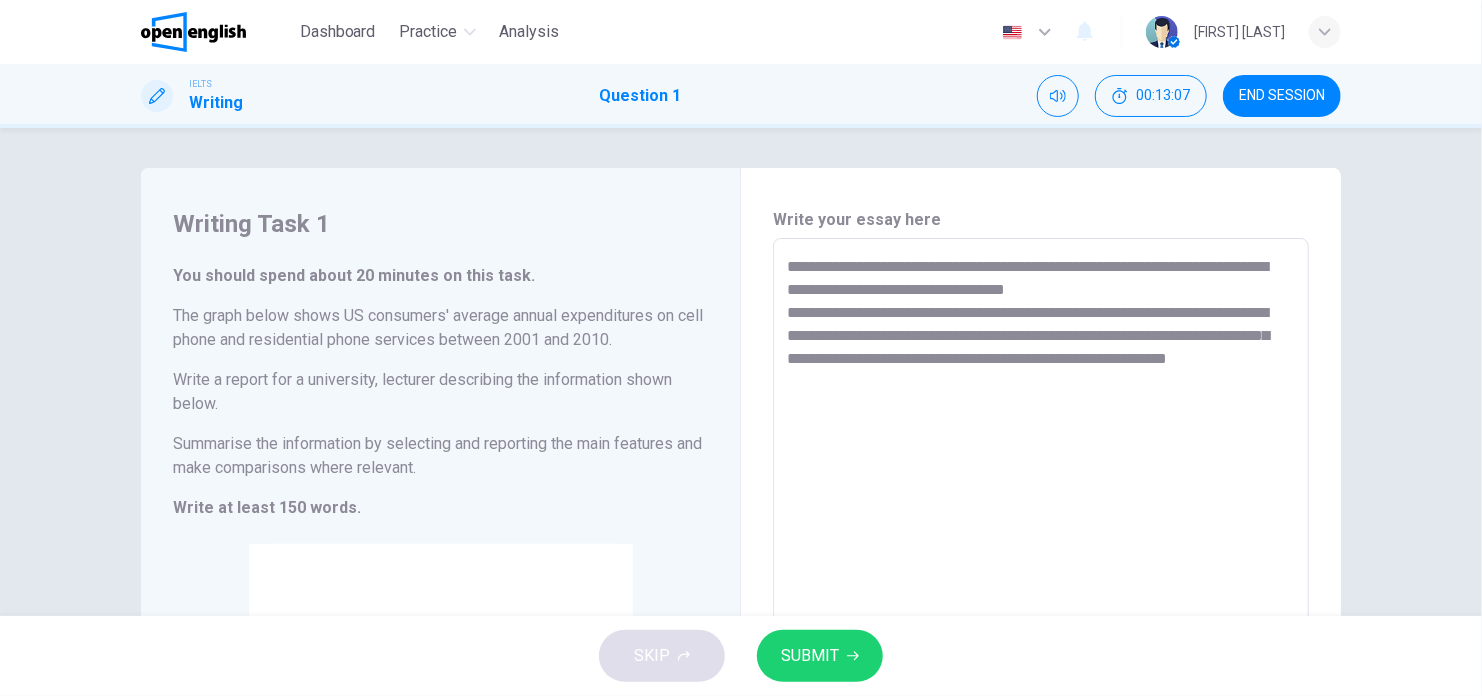 click on "**********" at bounding box center [1041, 566] 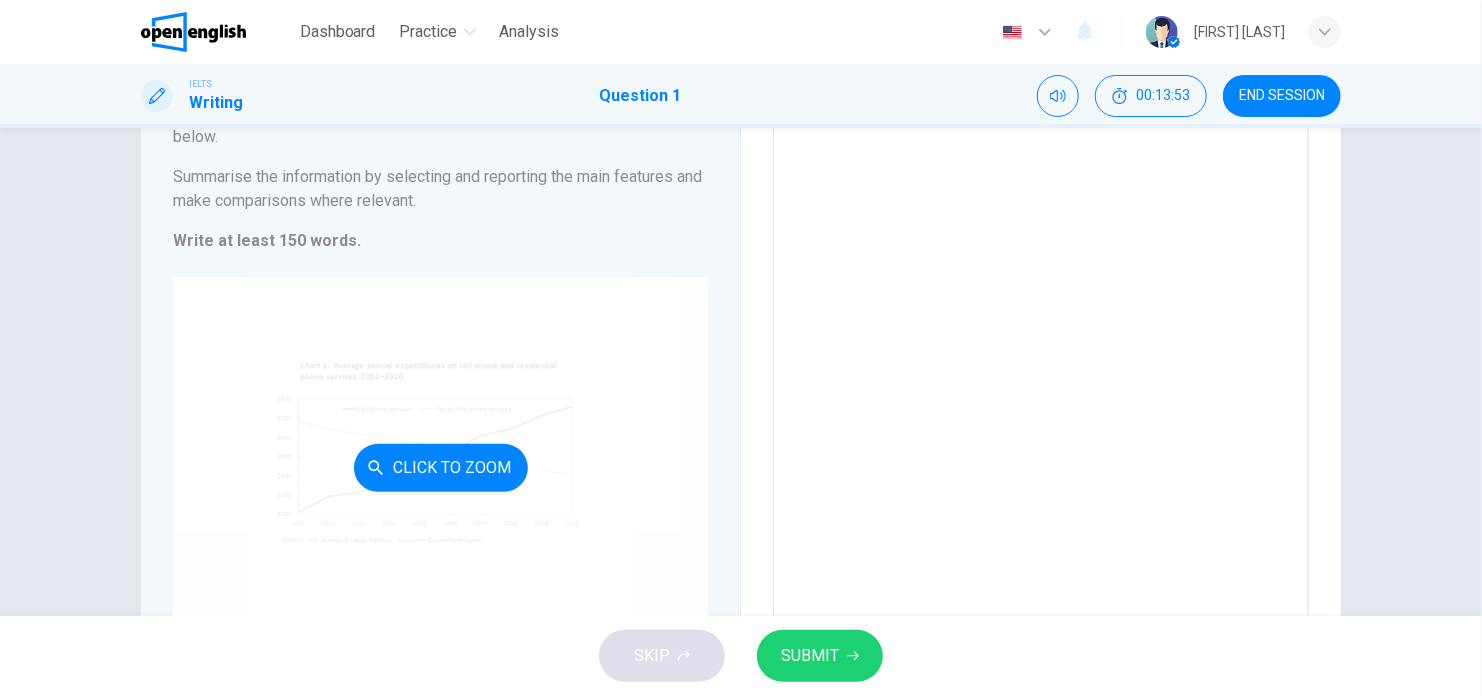 scroll, scrollTop: 300, scrollLeft: 0, axis: vertical 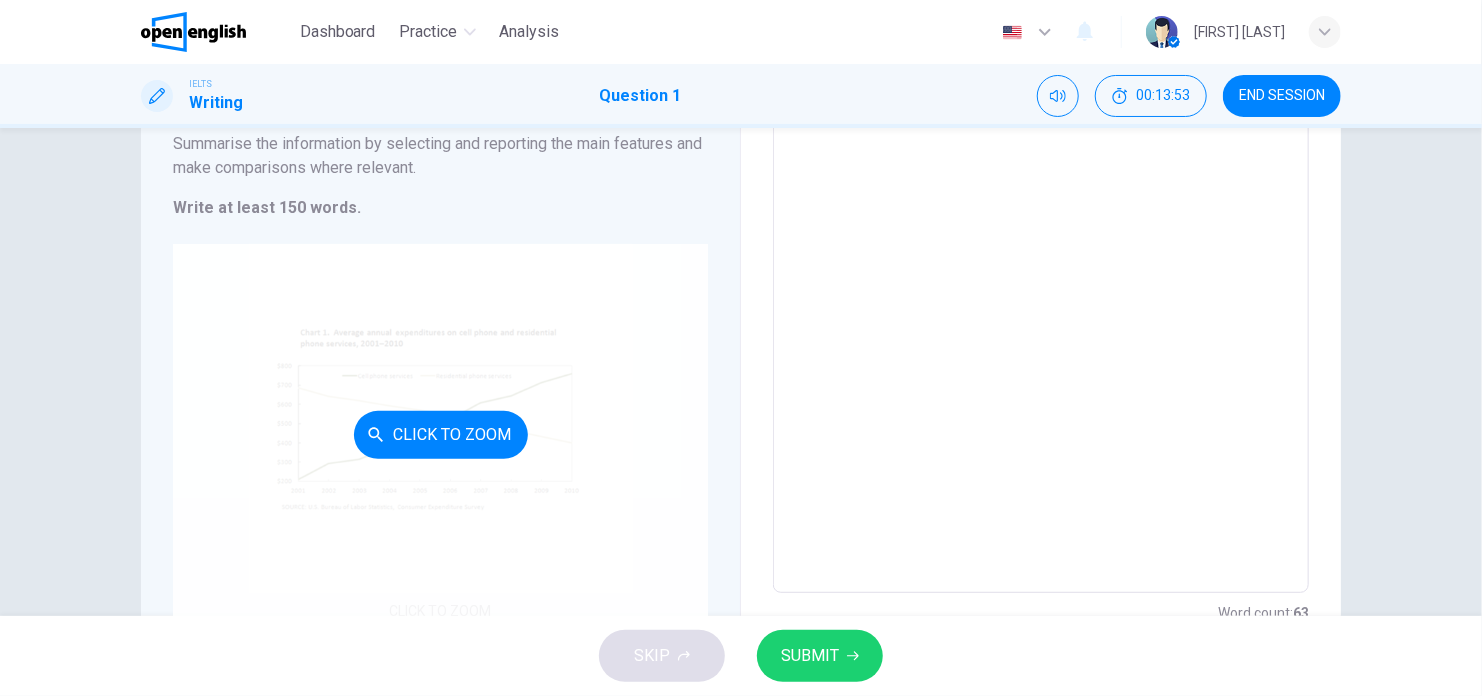 click on "Click to Zoom" at bounding box center [440, 434] 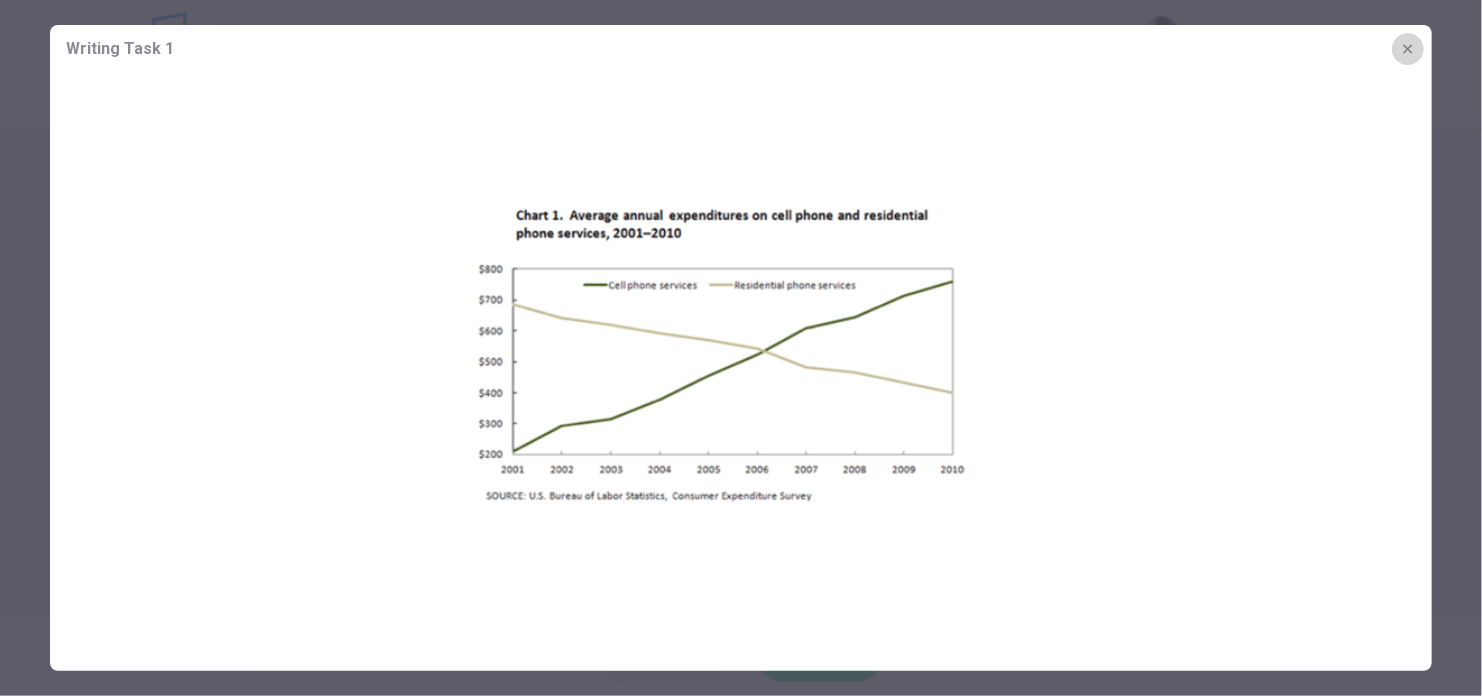 click at bounding box center [1408, 49] 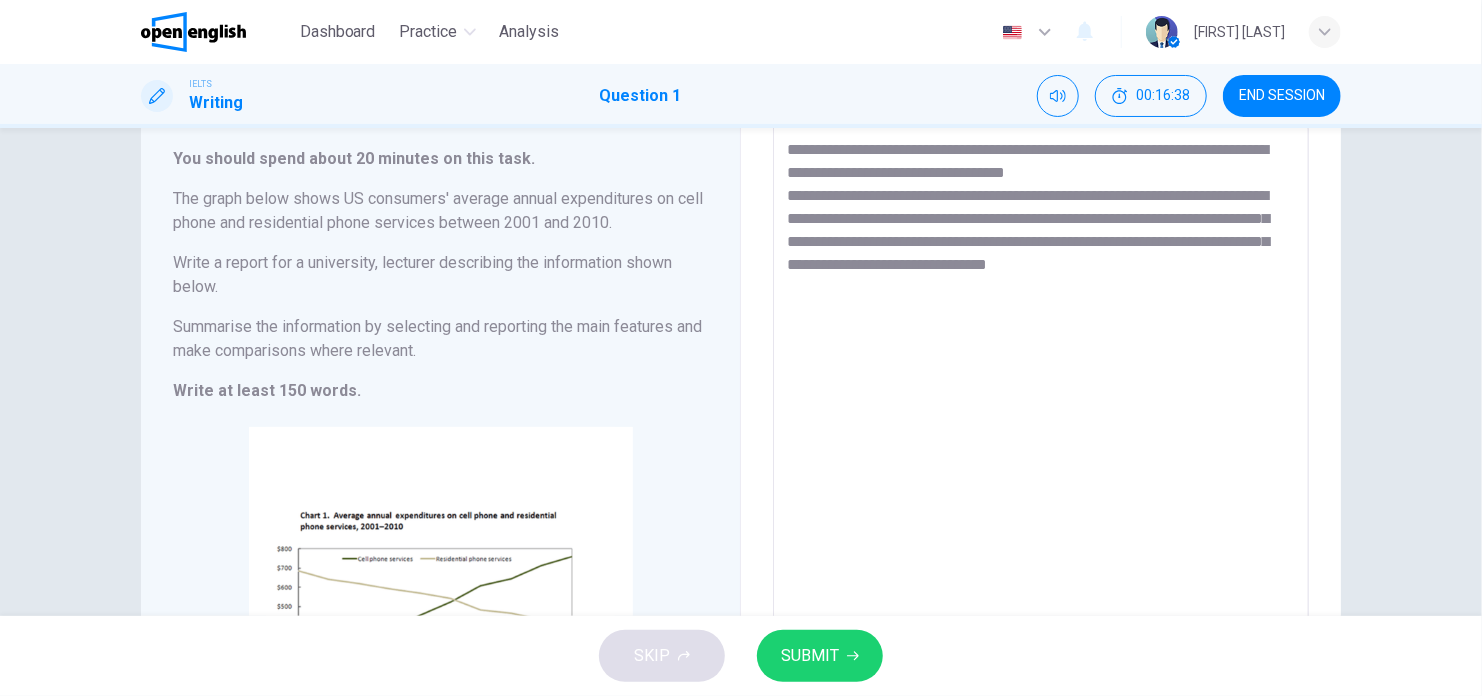 scroll, scrollTop: 100, scrollLeft: 0, axis: vertical 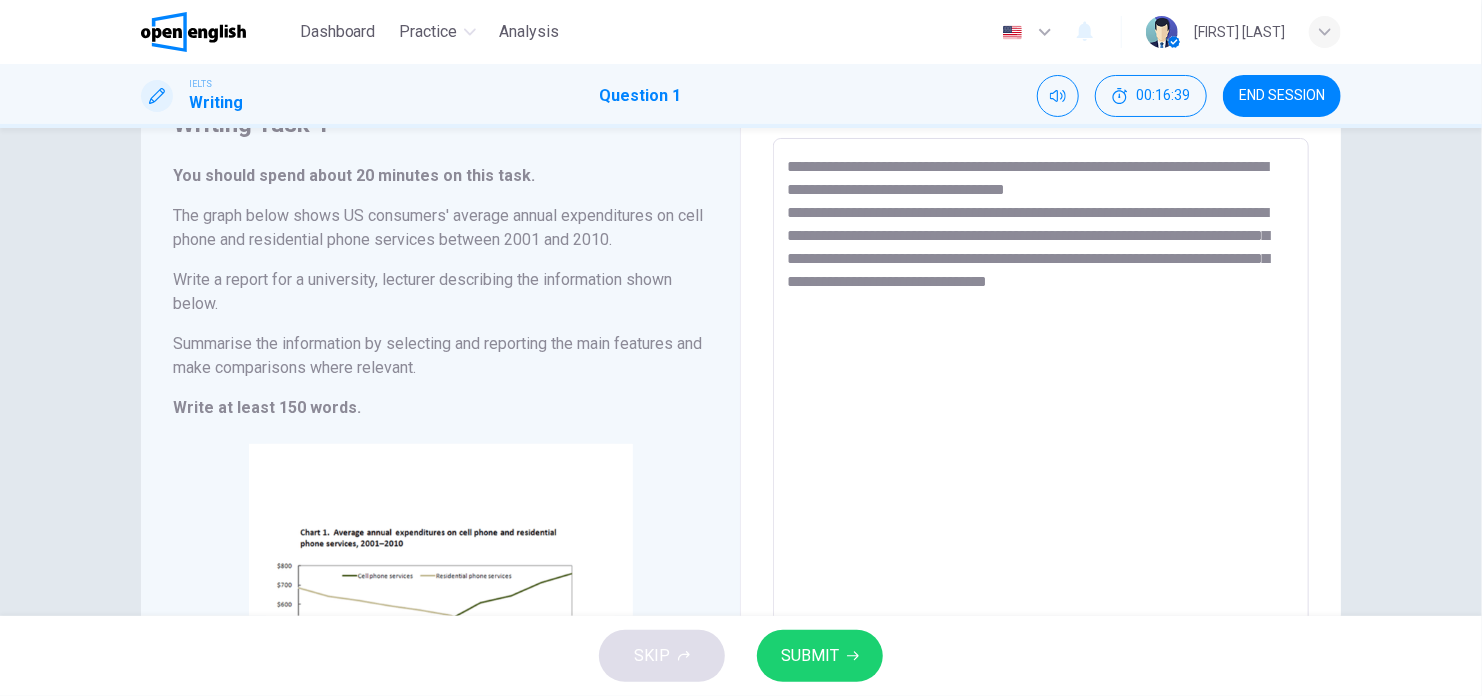 click on "**********" at bounding box center (1041, 466) 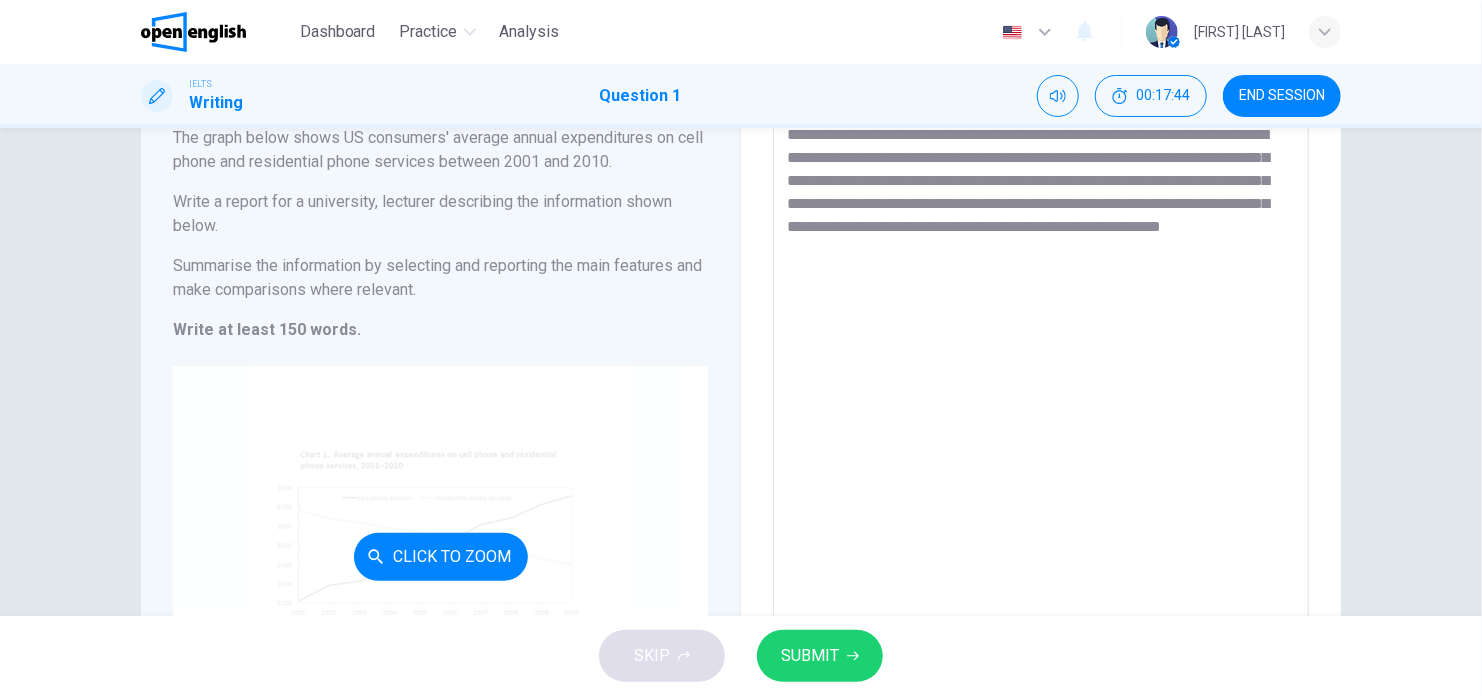 scroll, scrollTop: 300, scrollLeft: 0, axis: vertical 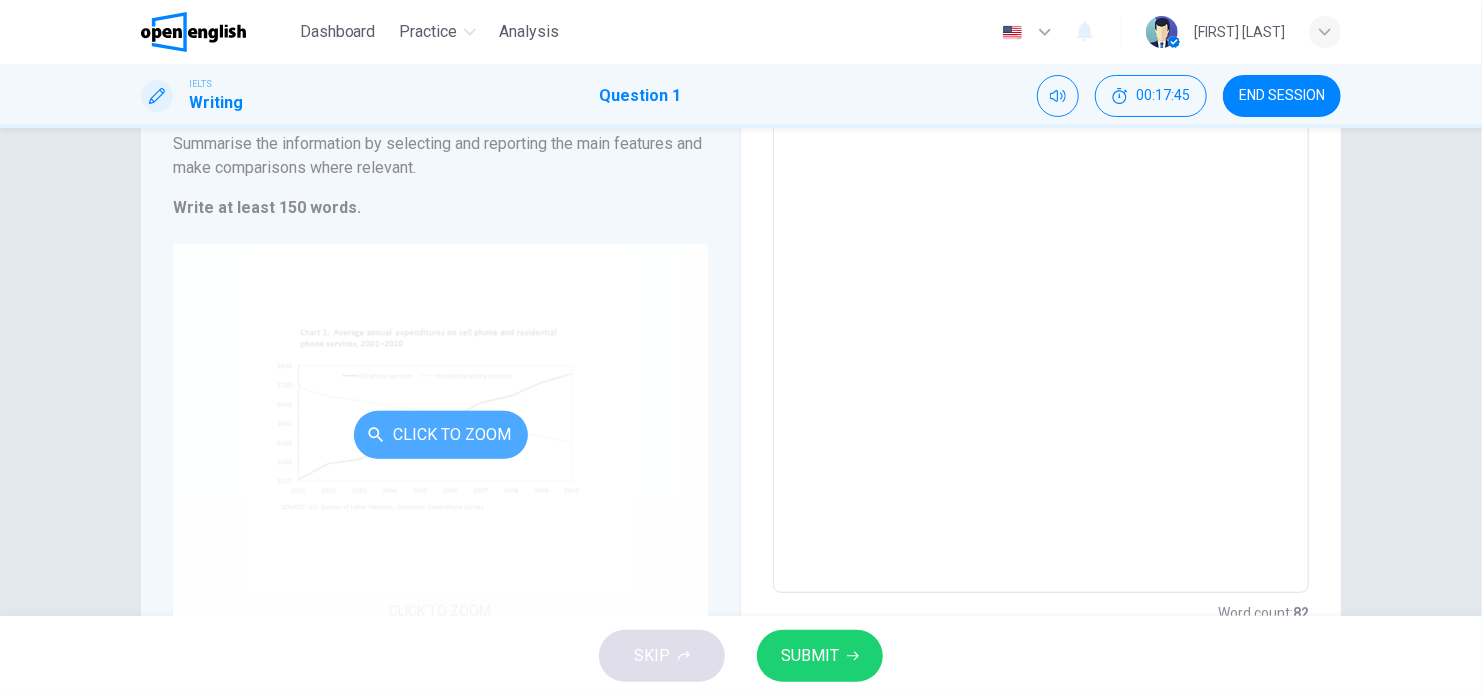 click on "Click to Zoom" at bounding box center [441, 435] 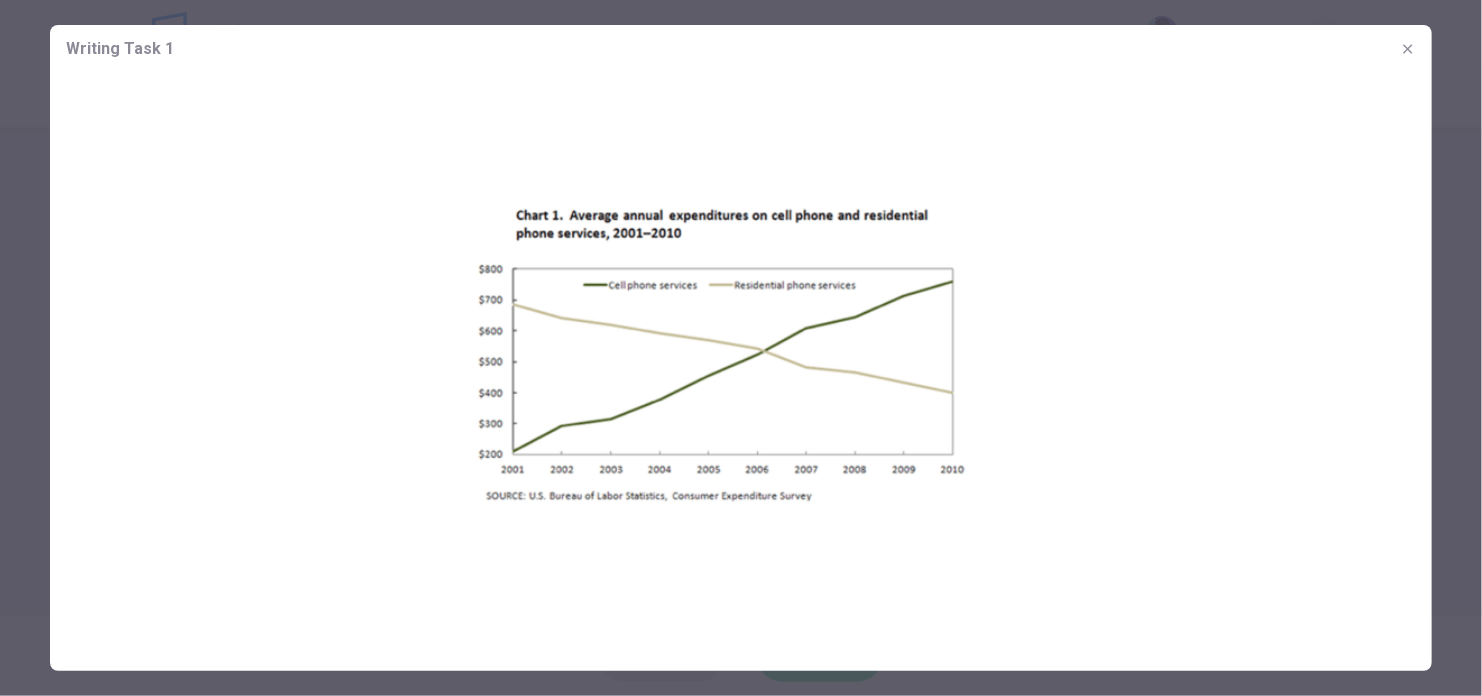 click at bounding box center (1408, 49) 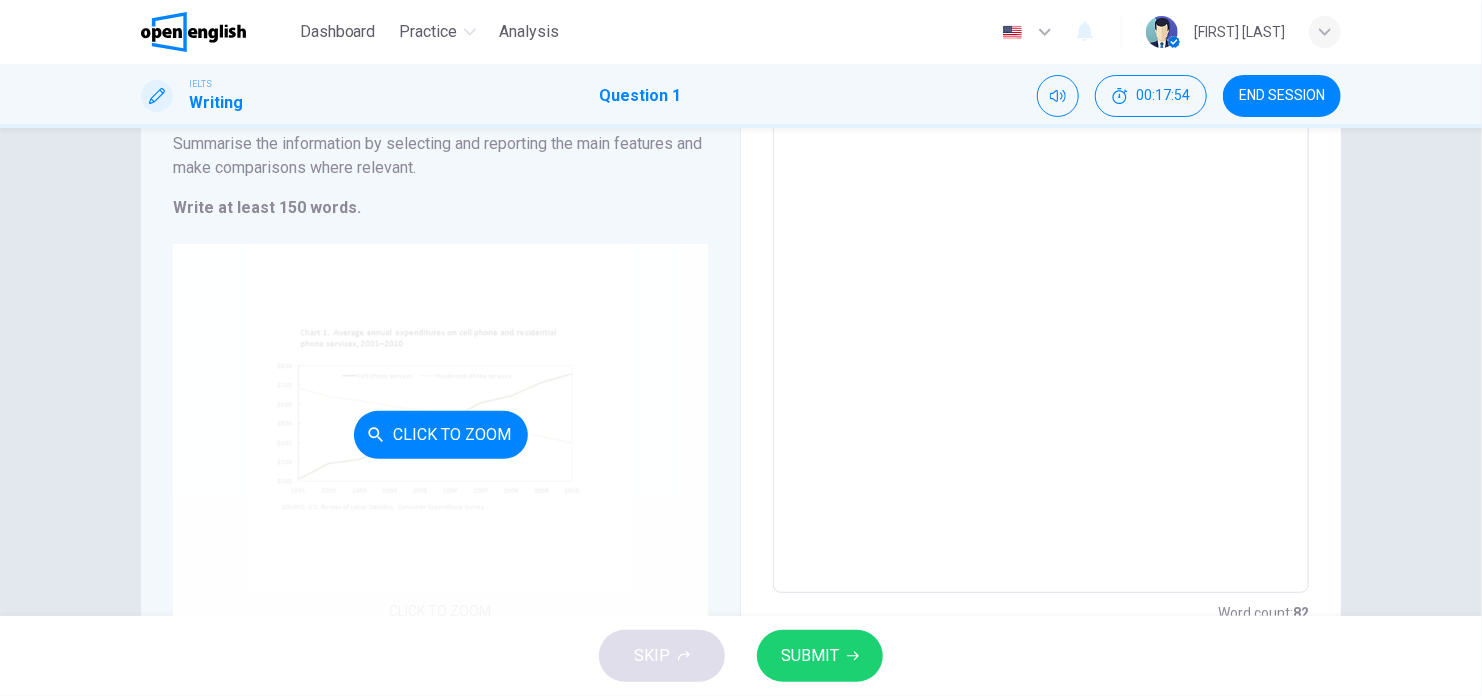 click on "Click to Zoom" at bounding box center [440, 434] 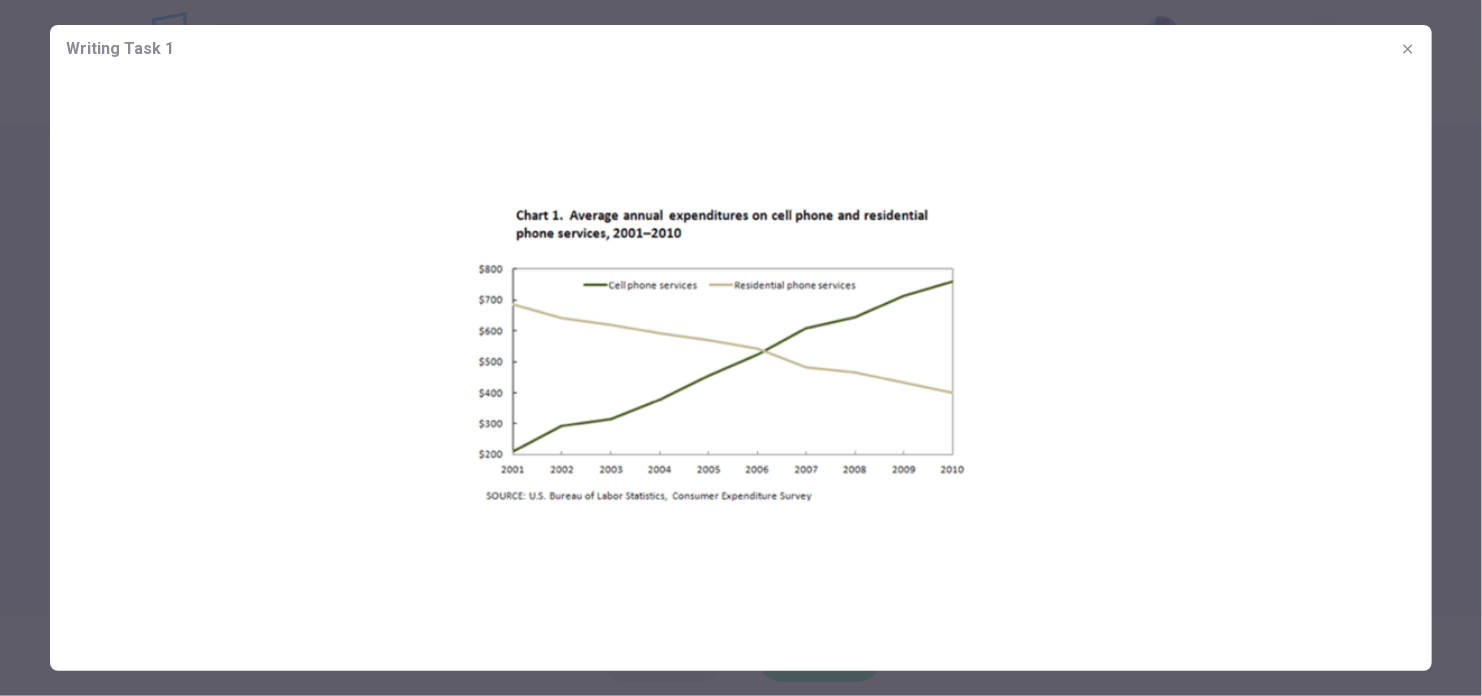 click at bounding box center [1407, 48] 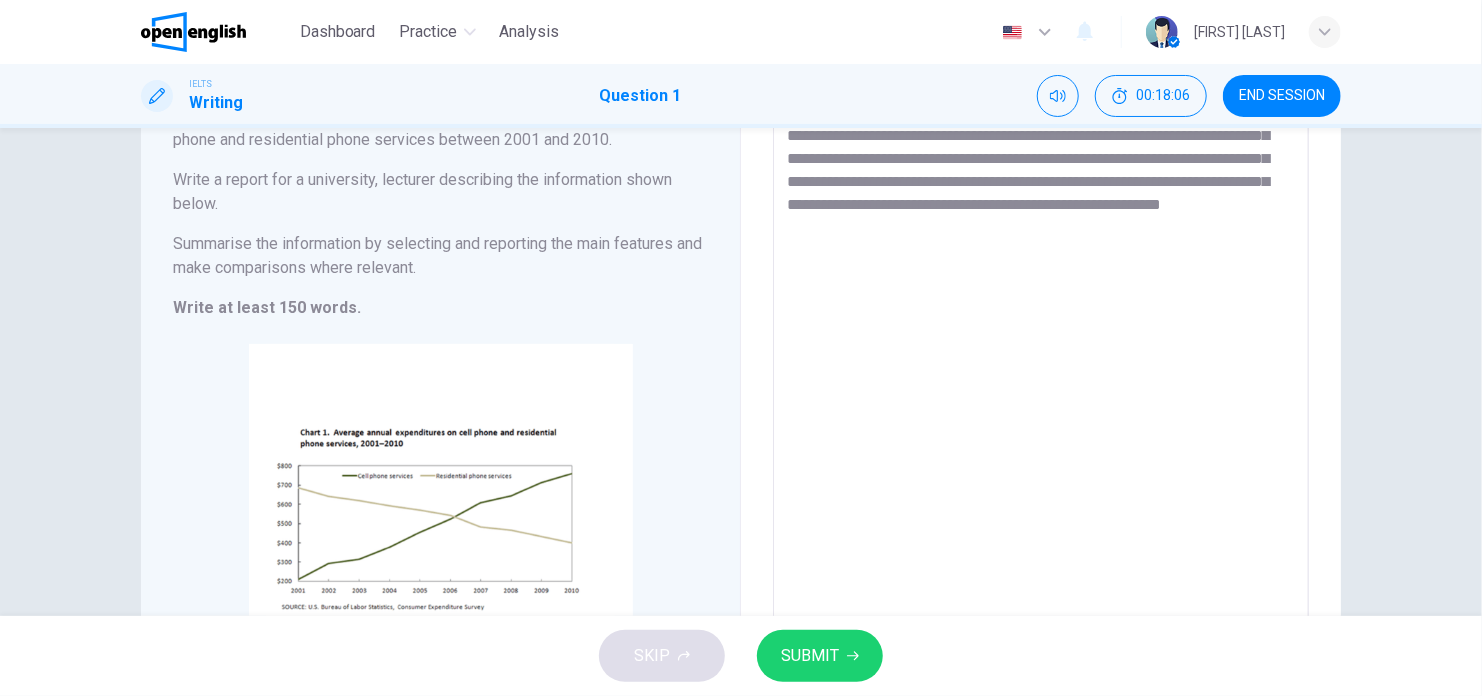 scroll, scrollTop: 100, scrollLeft: 0, axis: vertical 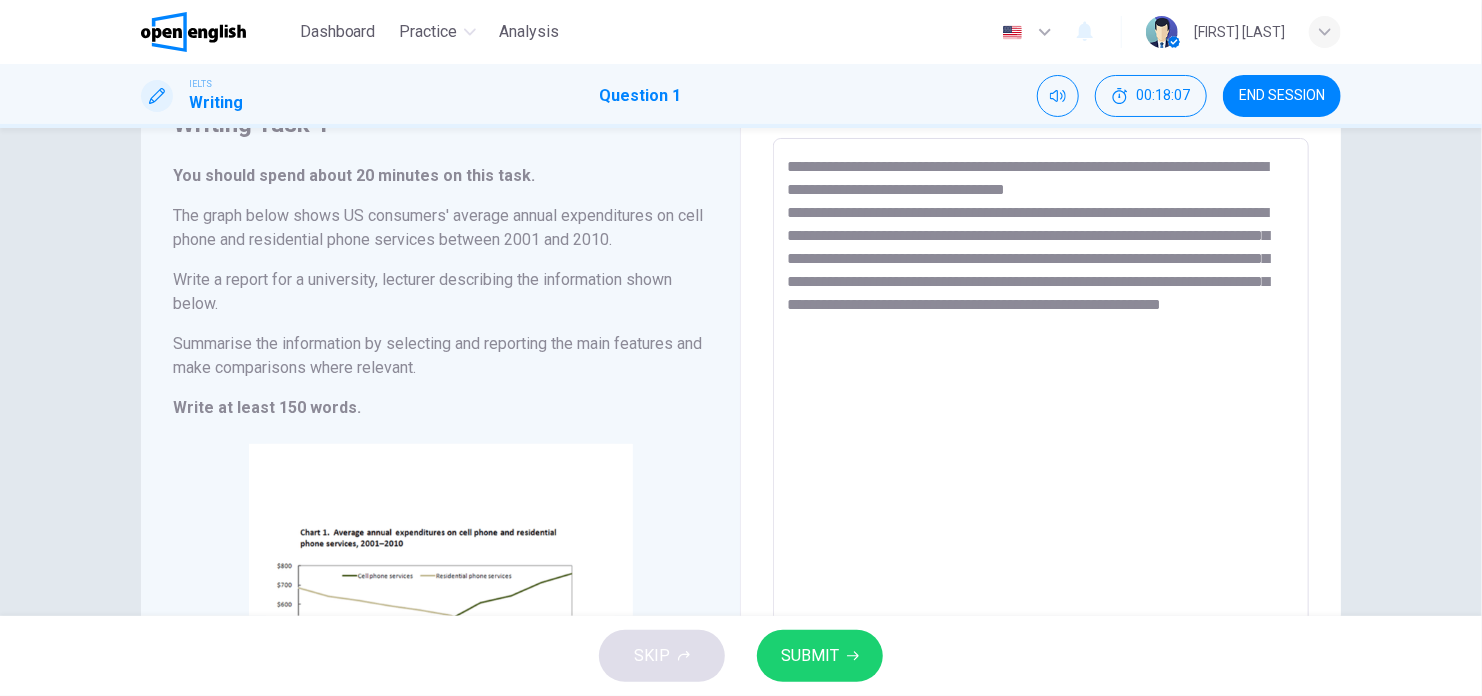 click on "**********" at bounding box center (1041, 466) 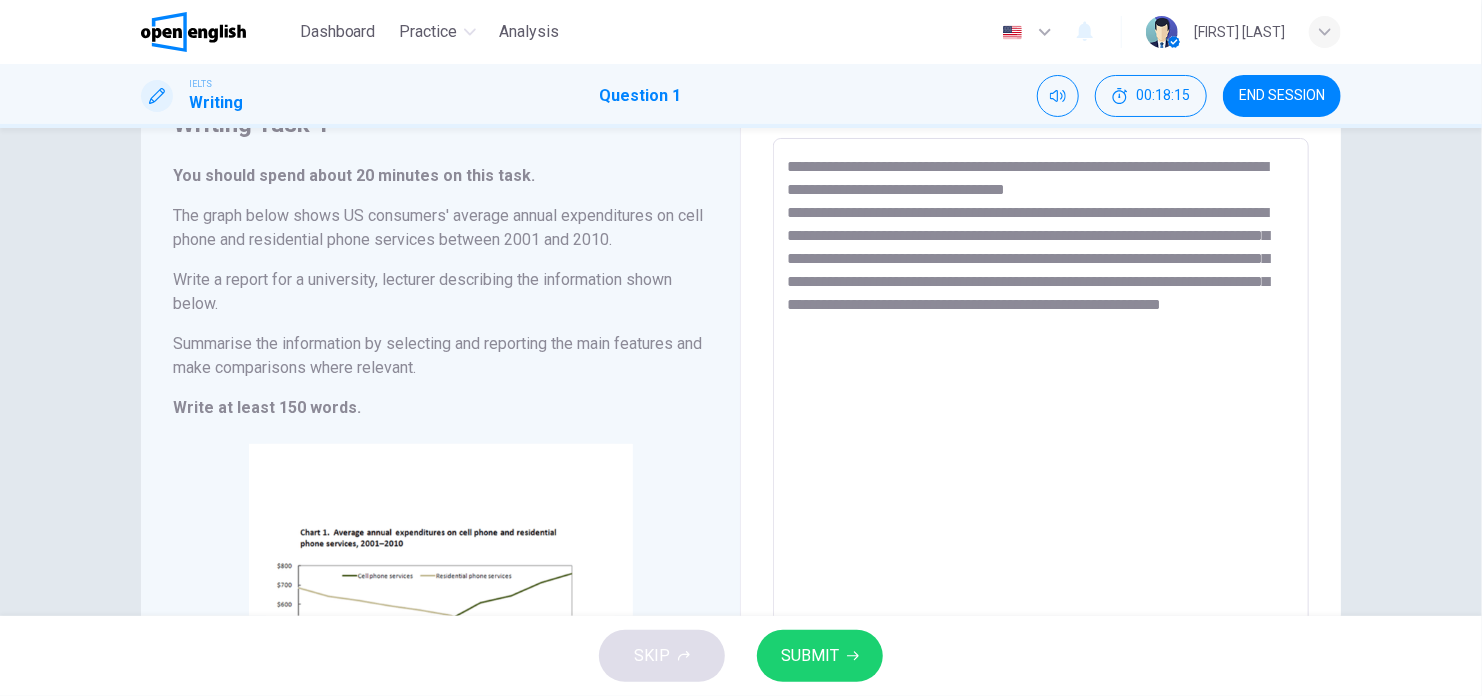 drag, startPoint x: 1063, startPoint y: 326, endPoint x: 998, endPoint y: 321, distance: 65.192024 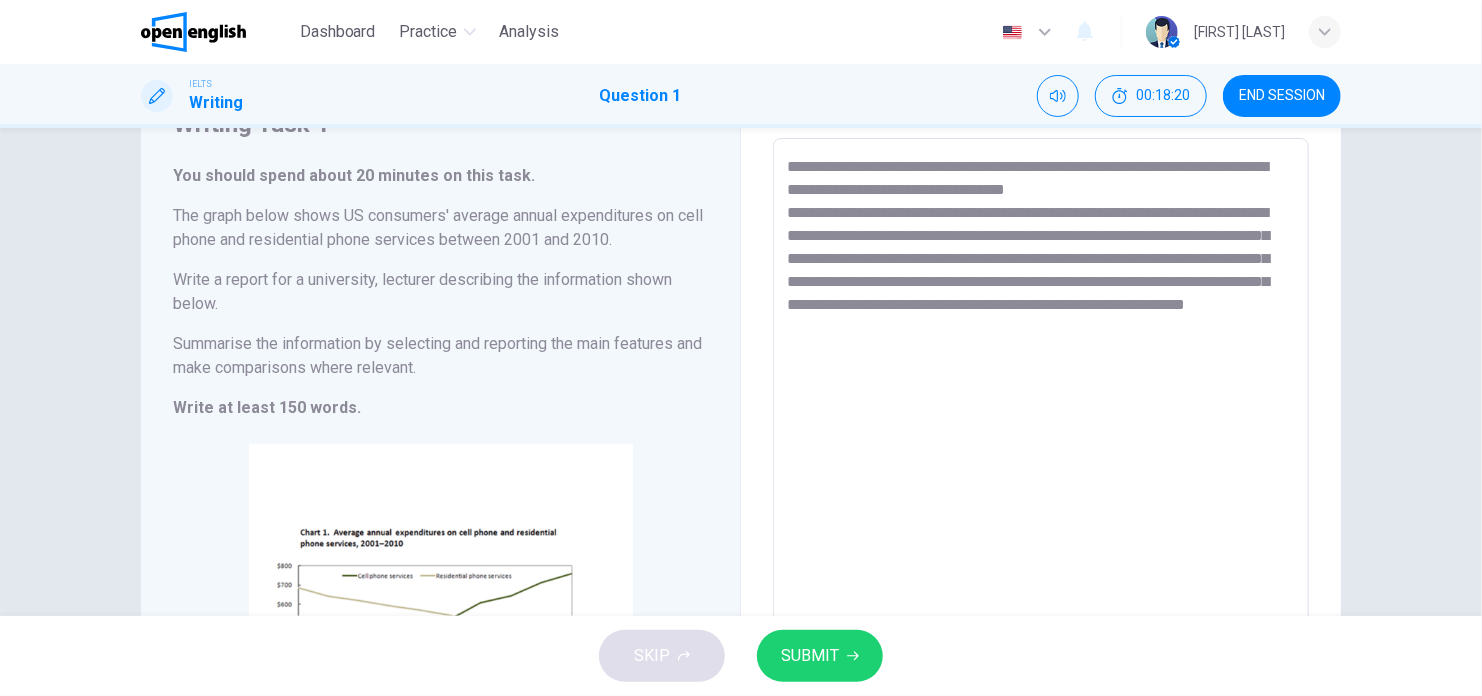 click on "**********" at bounding box center [1041, 466] 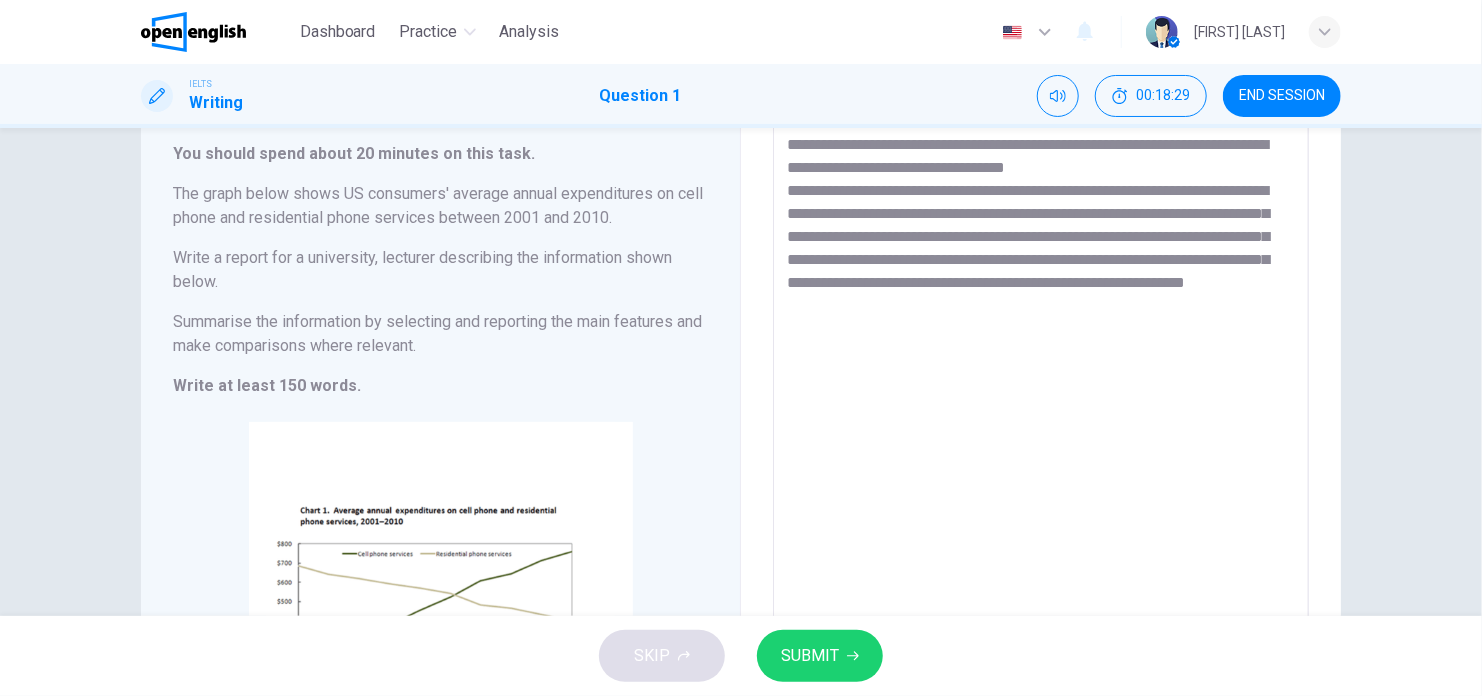 scroll, scrollTop: 88, scrollLeft: 0, axis: vertical 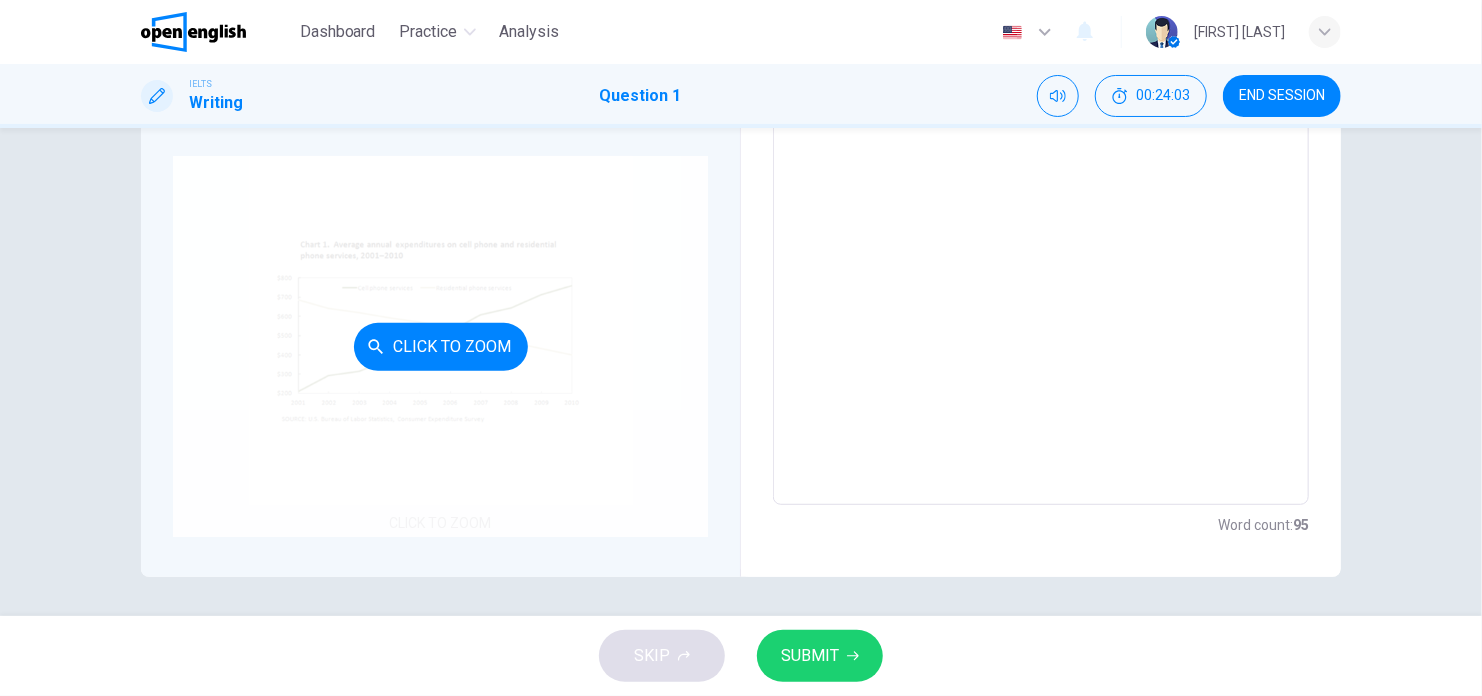 click on "Click to Zoom" at bounding box center (440, 346) 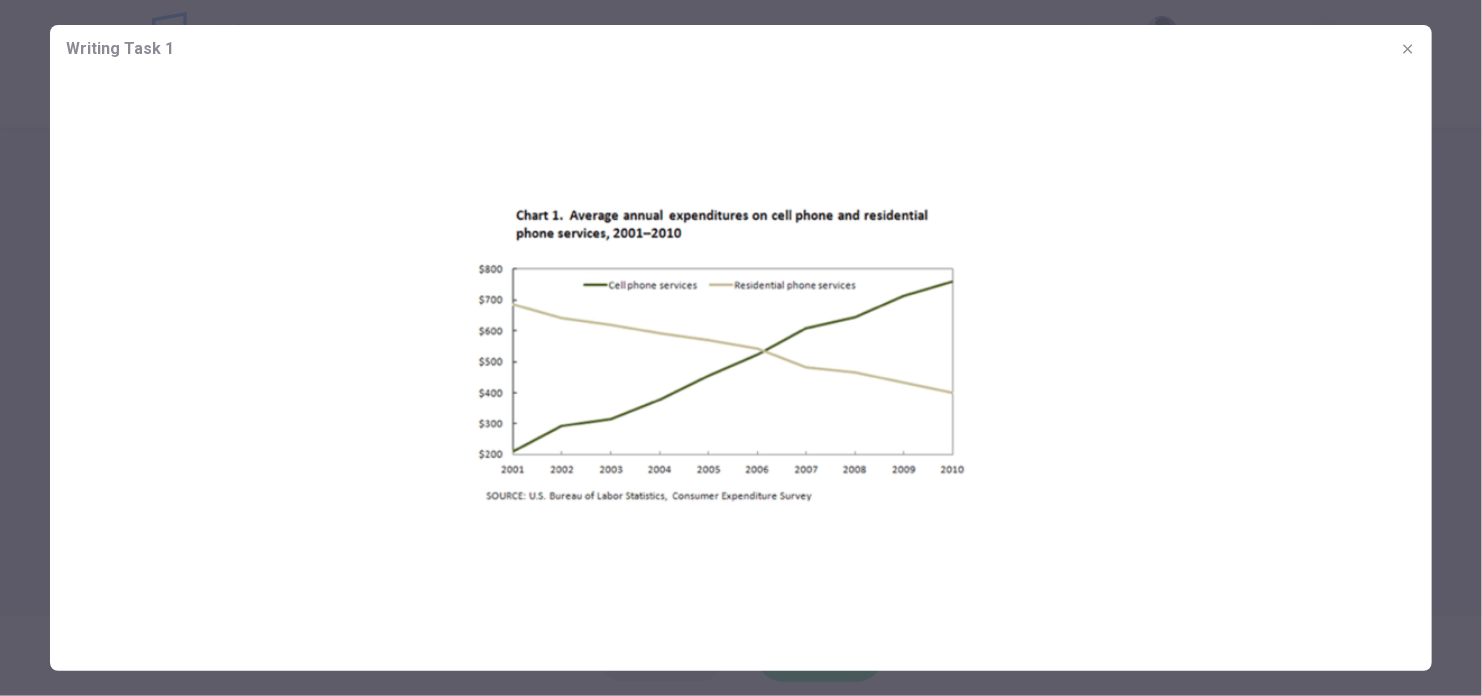 click at bounding box center (1407, 48) 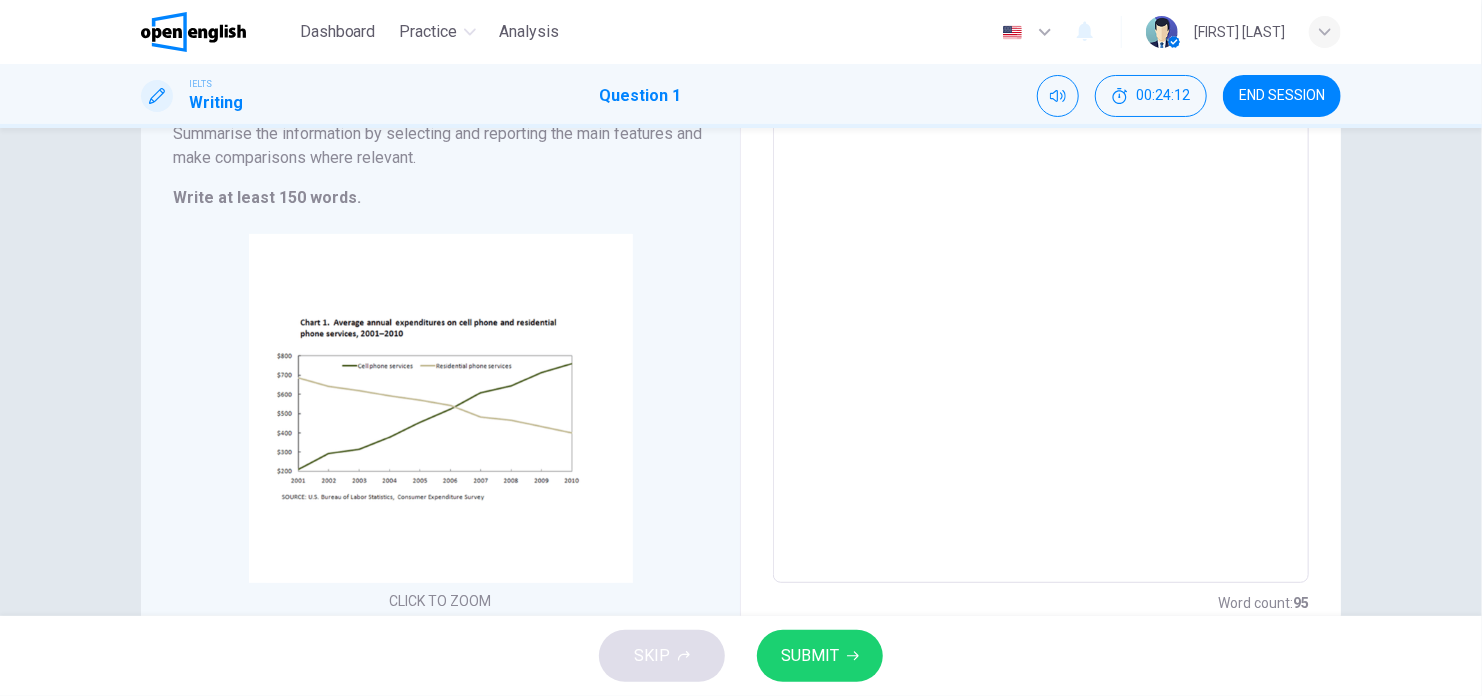 scroll, scrollTop: 100, scrollLeft: 0, axis: vertical 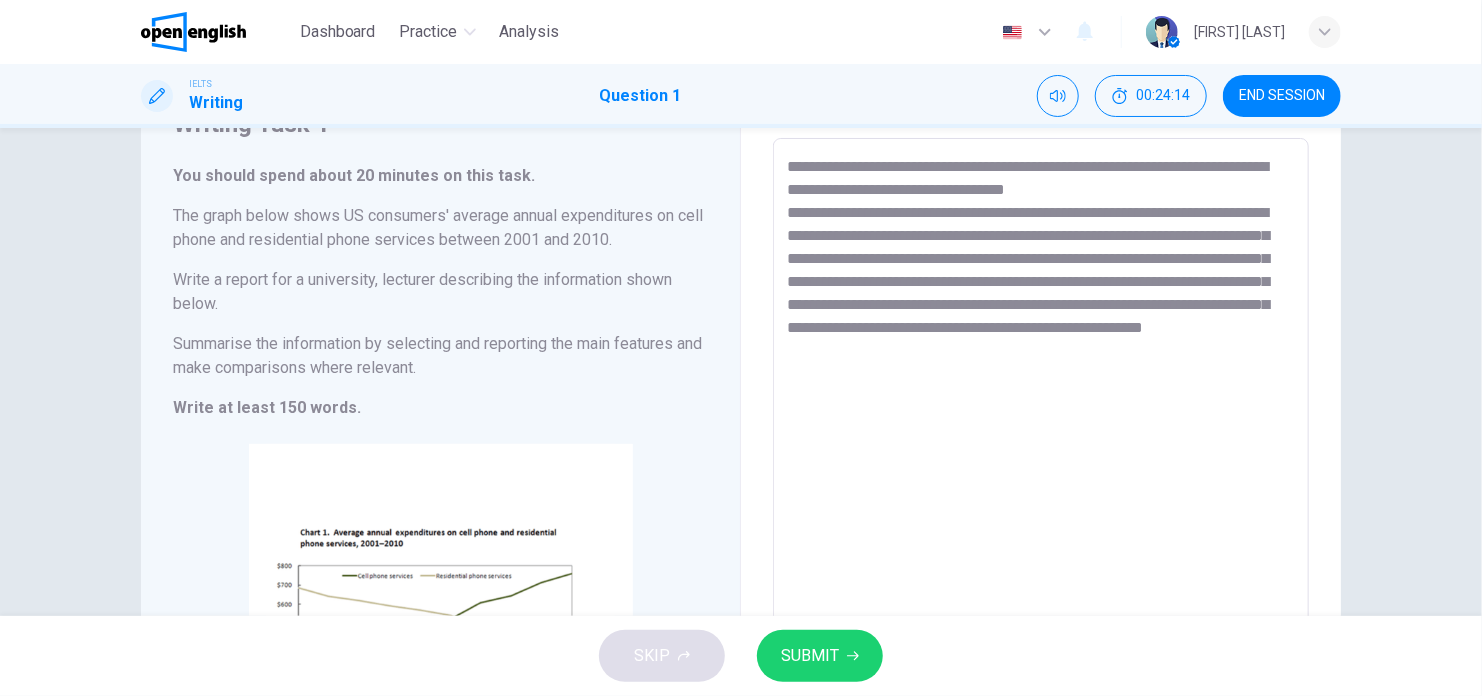 click on "**********" at bounding box center [1041, 466] 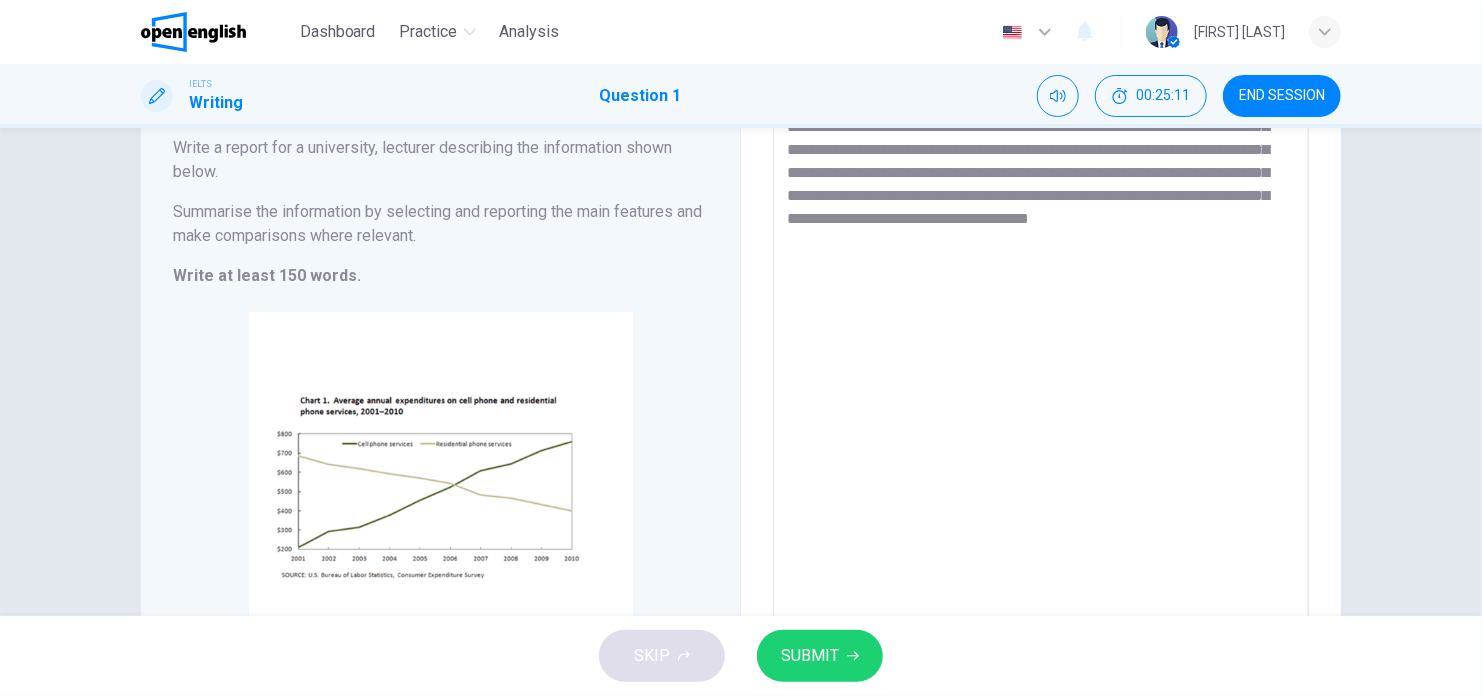scroll, scrollTop: 188, scrollLeft: 0, axis: vertical 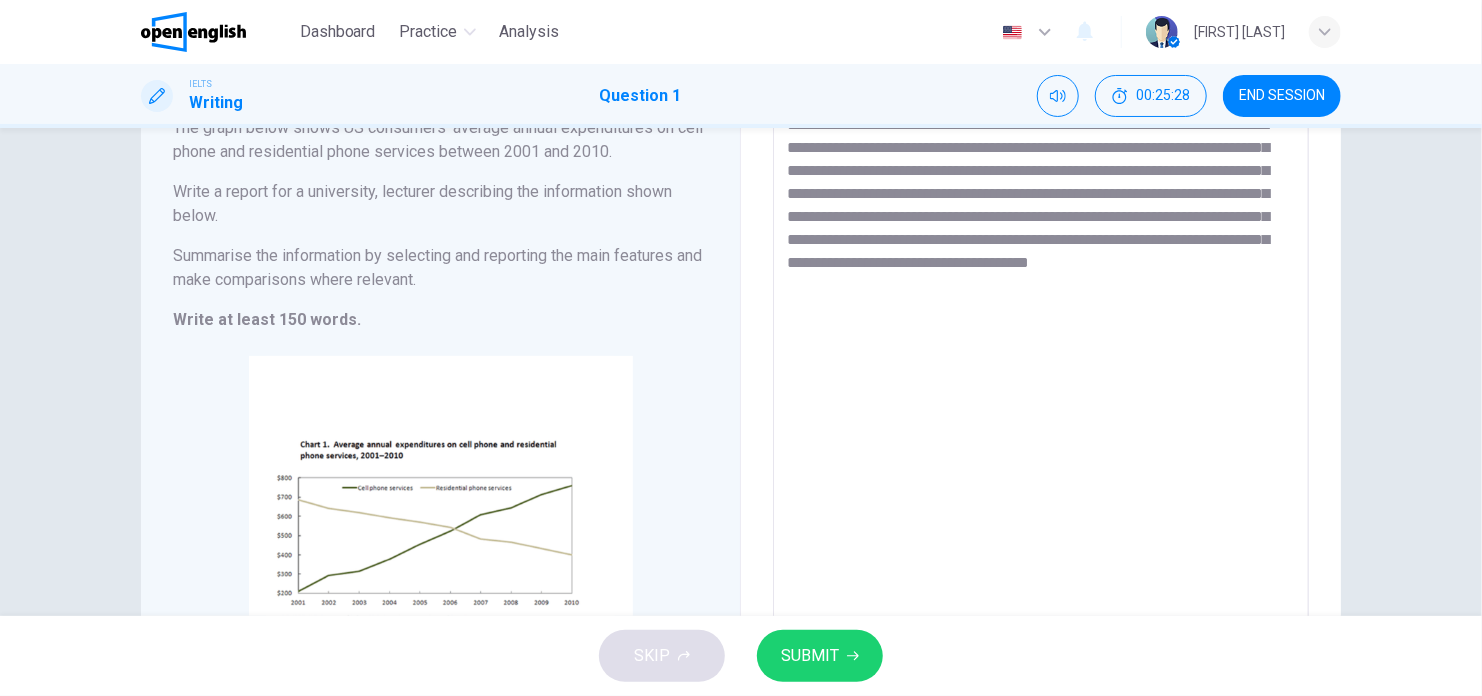 click on "**********" at bounding box center (1041, 378) 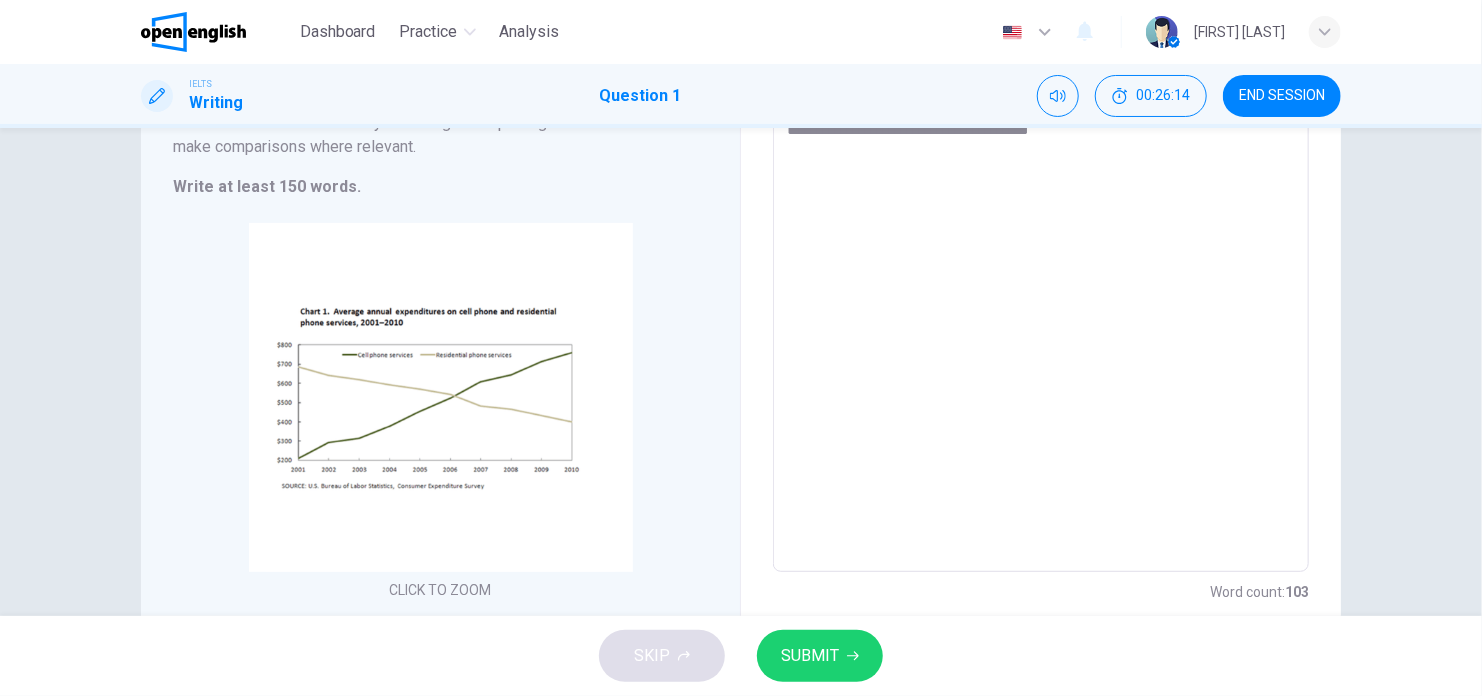 scroll, scrollTop: 388, scrollLeft: 0, axis: vertical 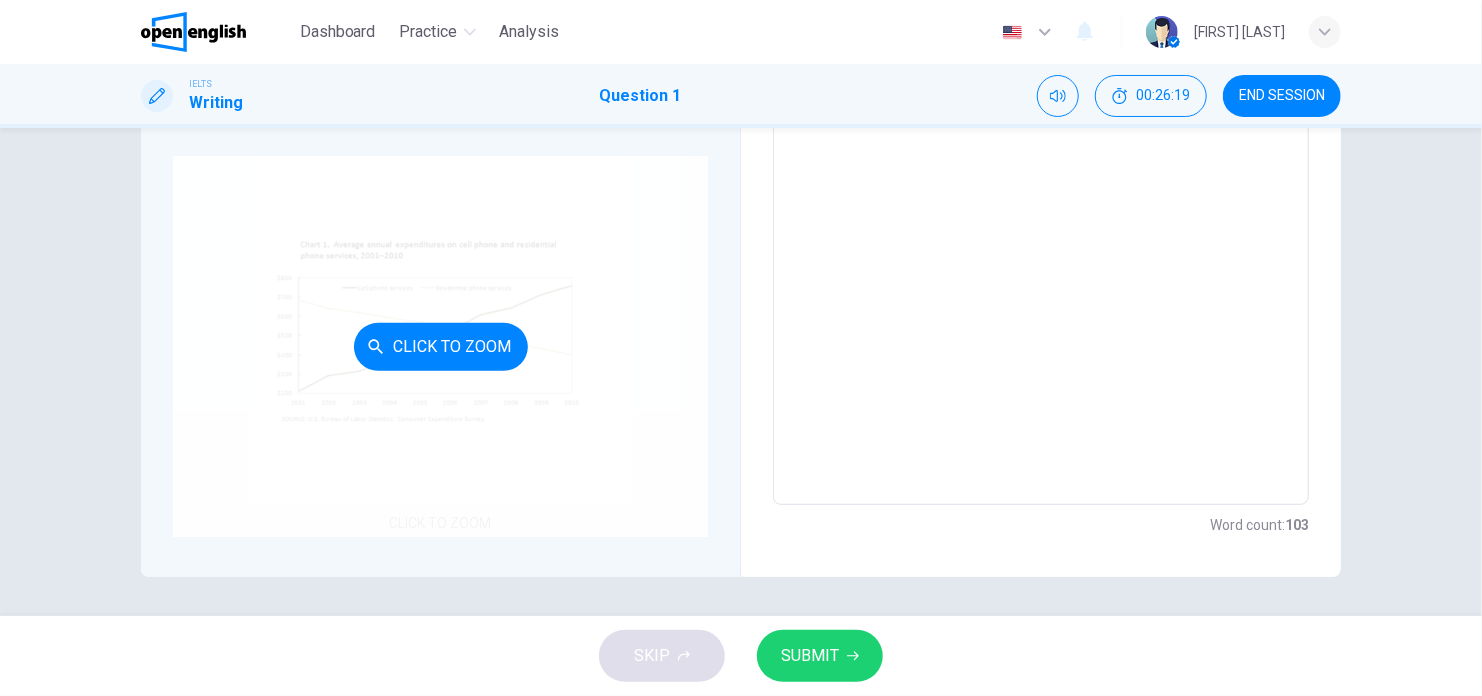 click on "Click to Zoom" at bounding box center (440, 346) 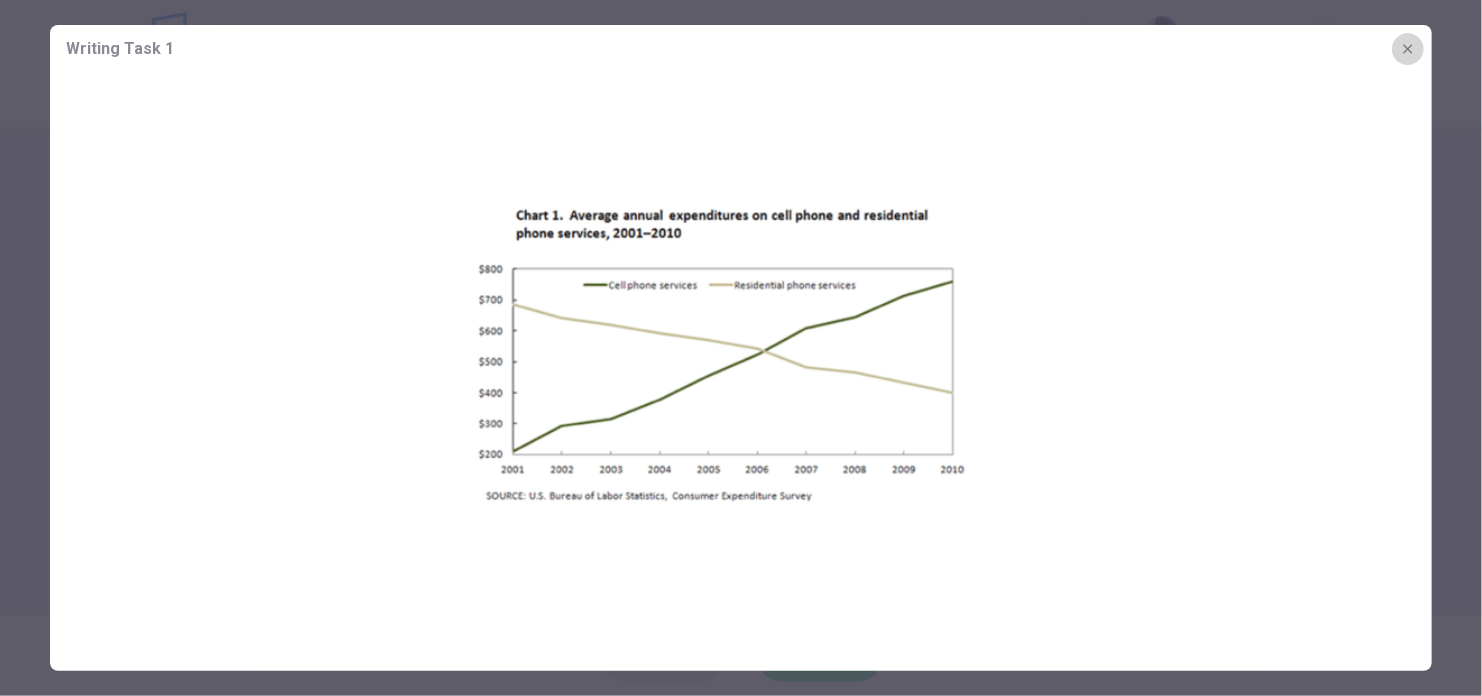 click at bounding box center [1408, 49] 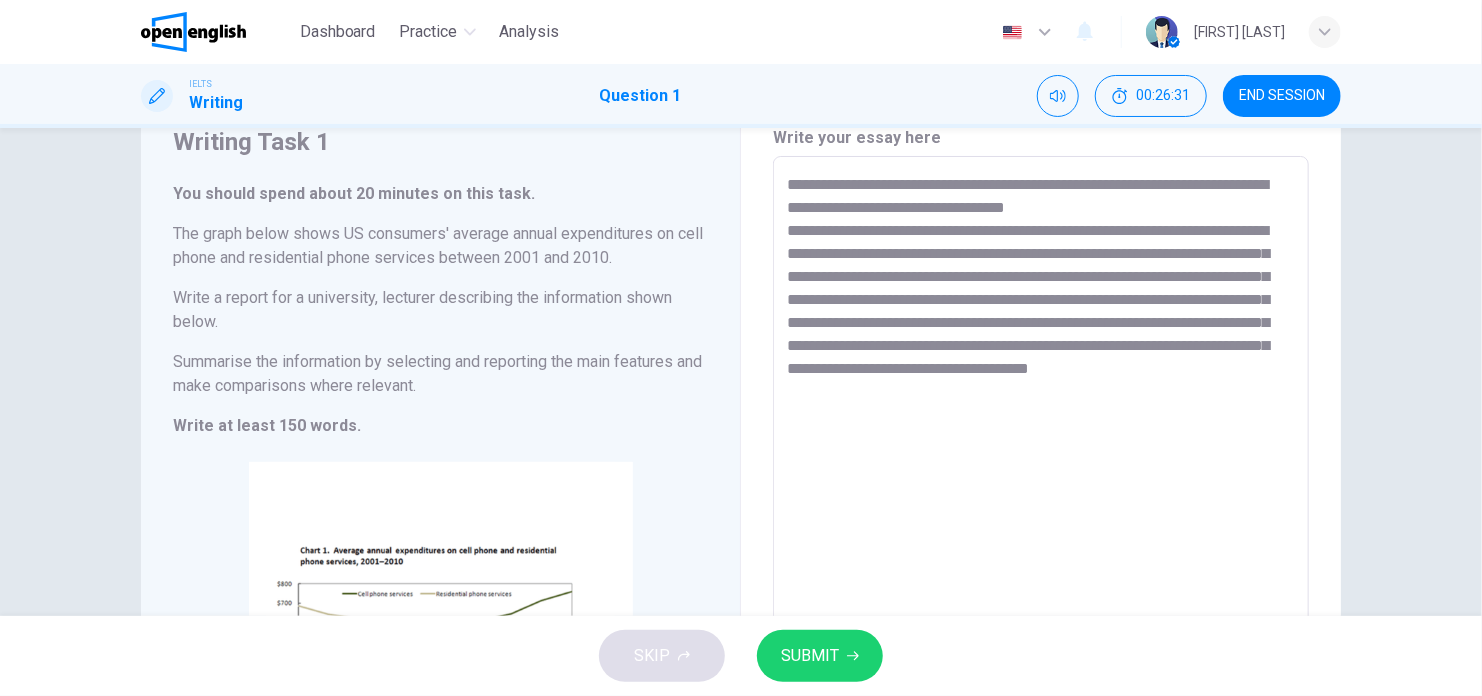 scroll, scrollTop: 0, scrollLeft: 0, axis: both 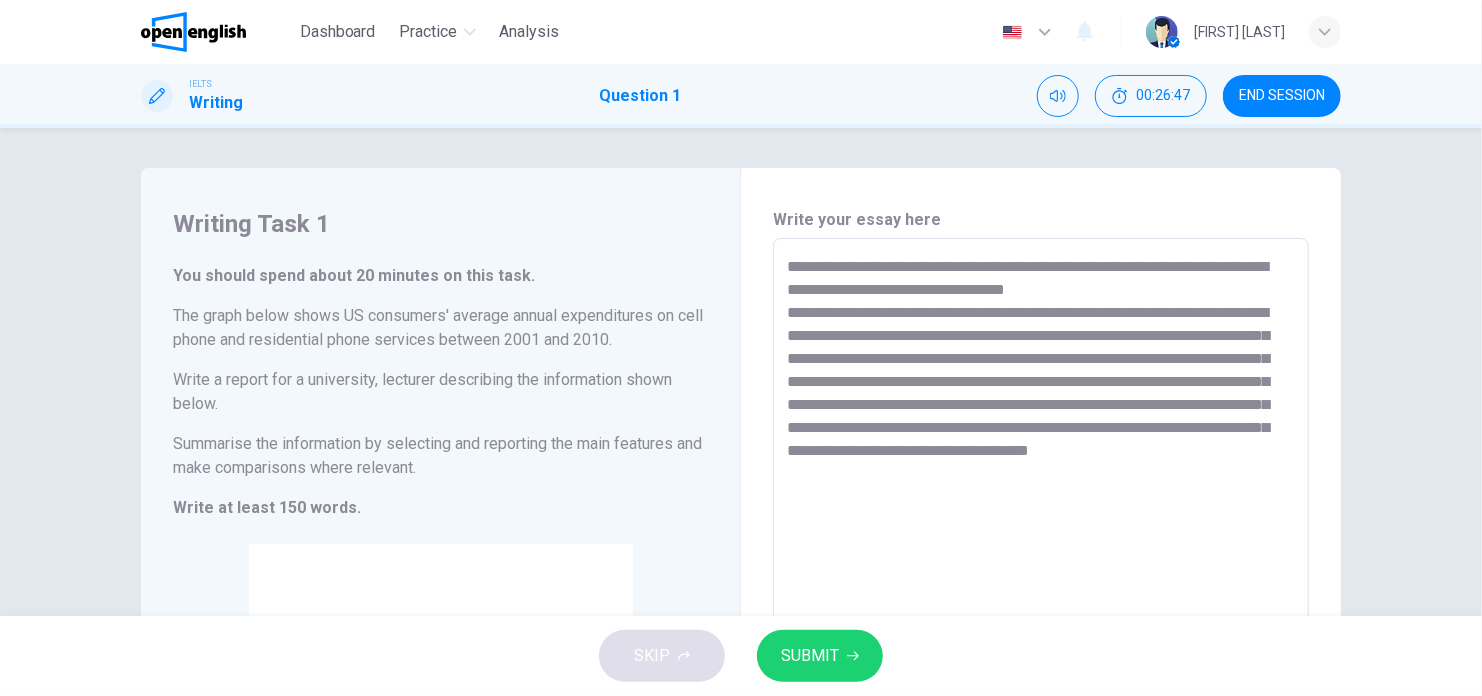 click on "**********" at bounding box center (1041, 566) 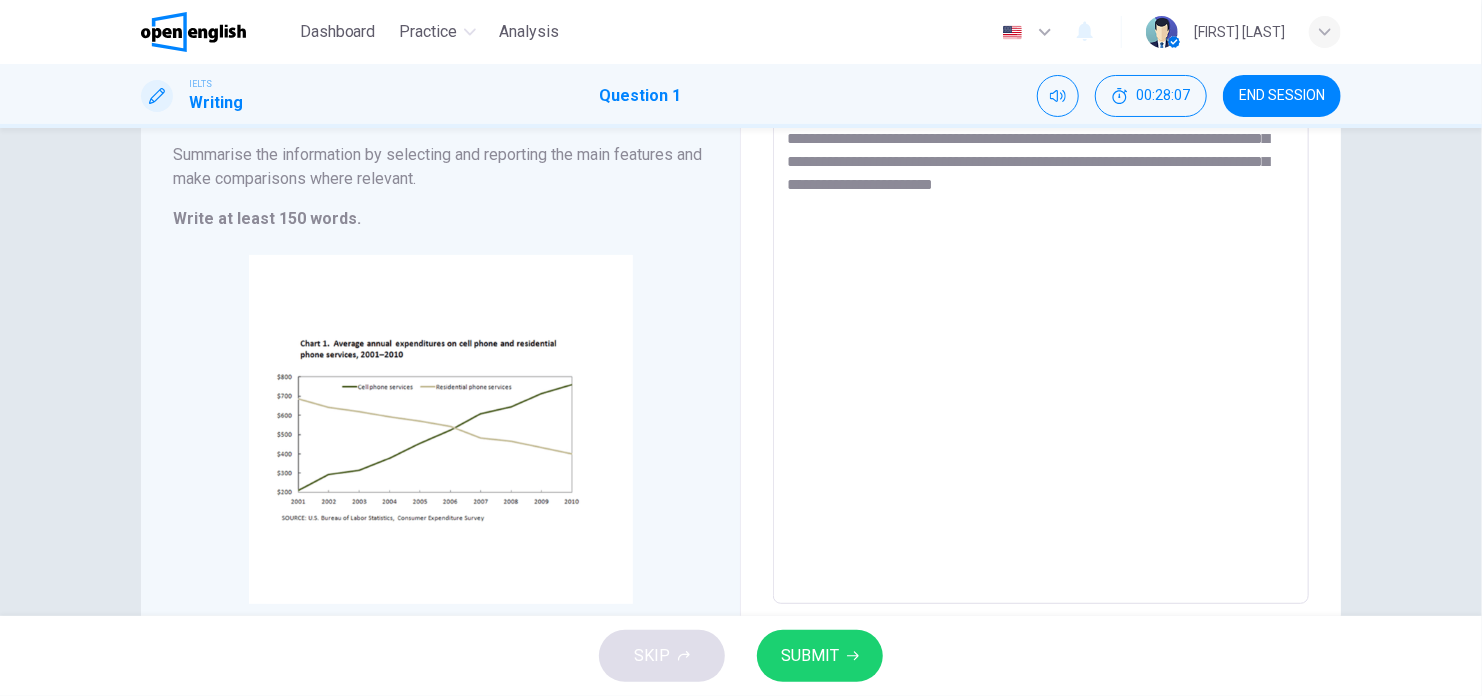 scroll, scrollTop: 188, scrollLeft: 0, axis: vertical 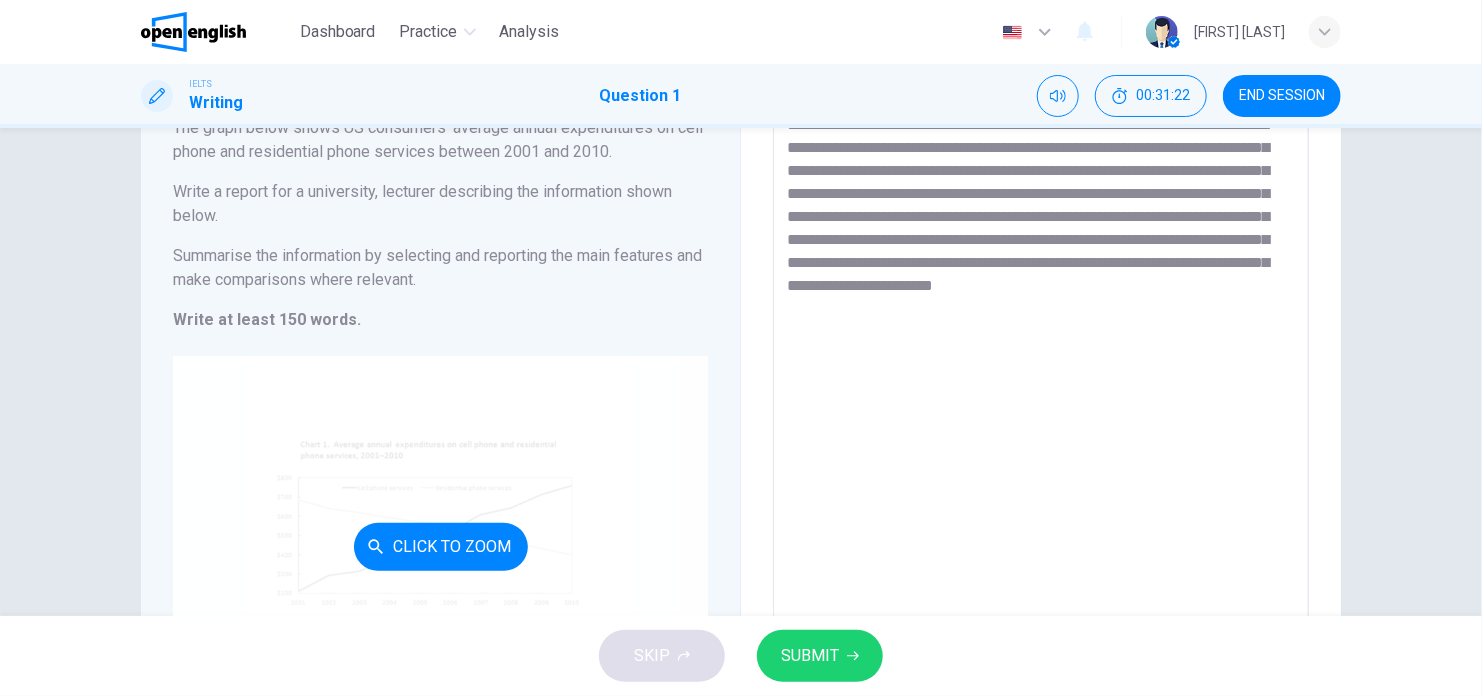 click on "Click to Zoom" at bounding box center (440, 546) 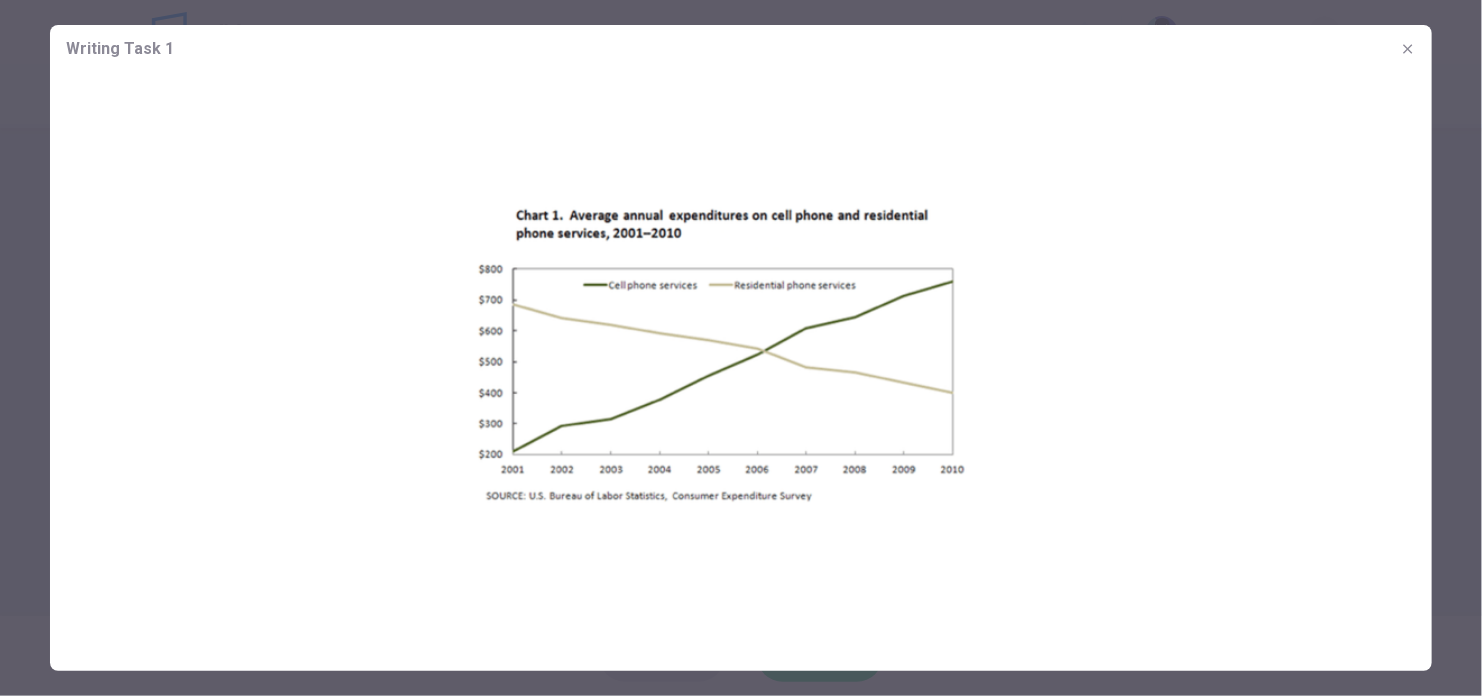 click at bounding box center [1408, 49] 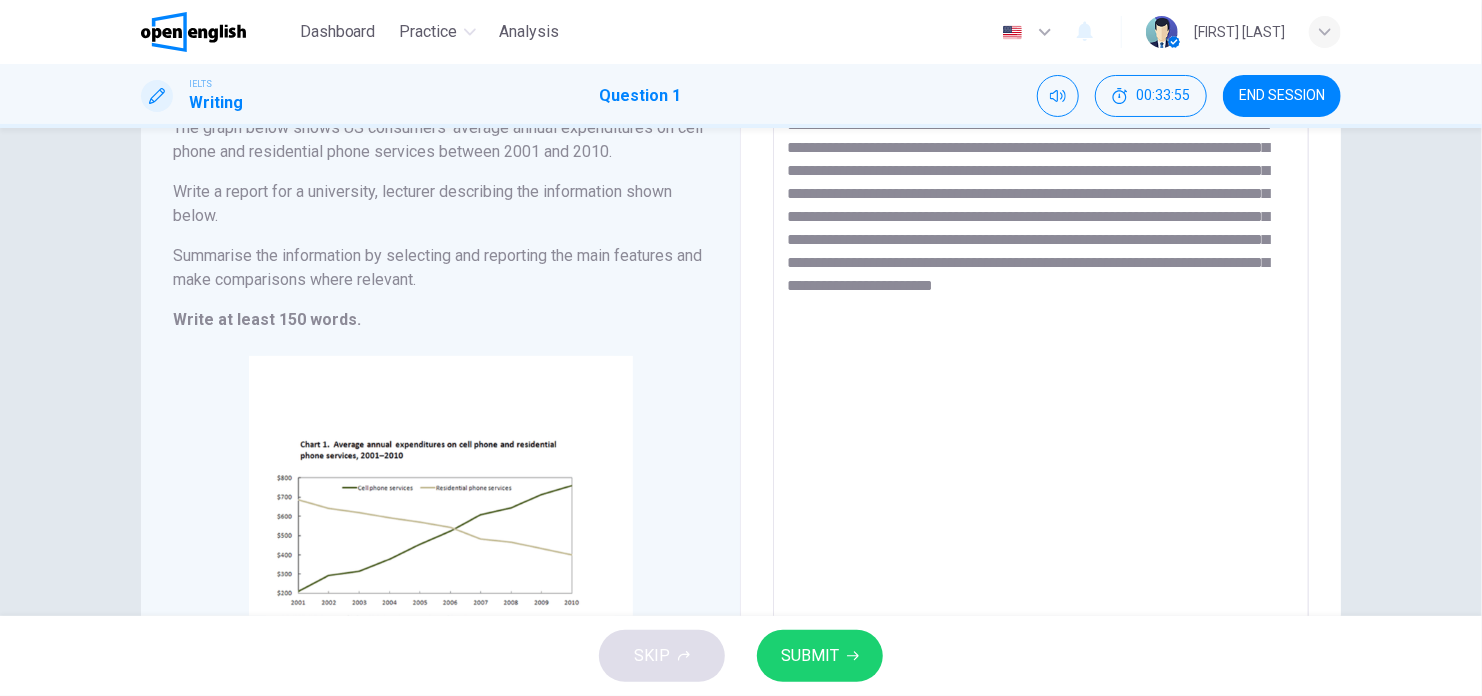 click on "**********" at bounding box center (1041, 378) 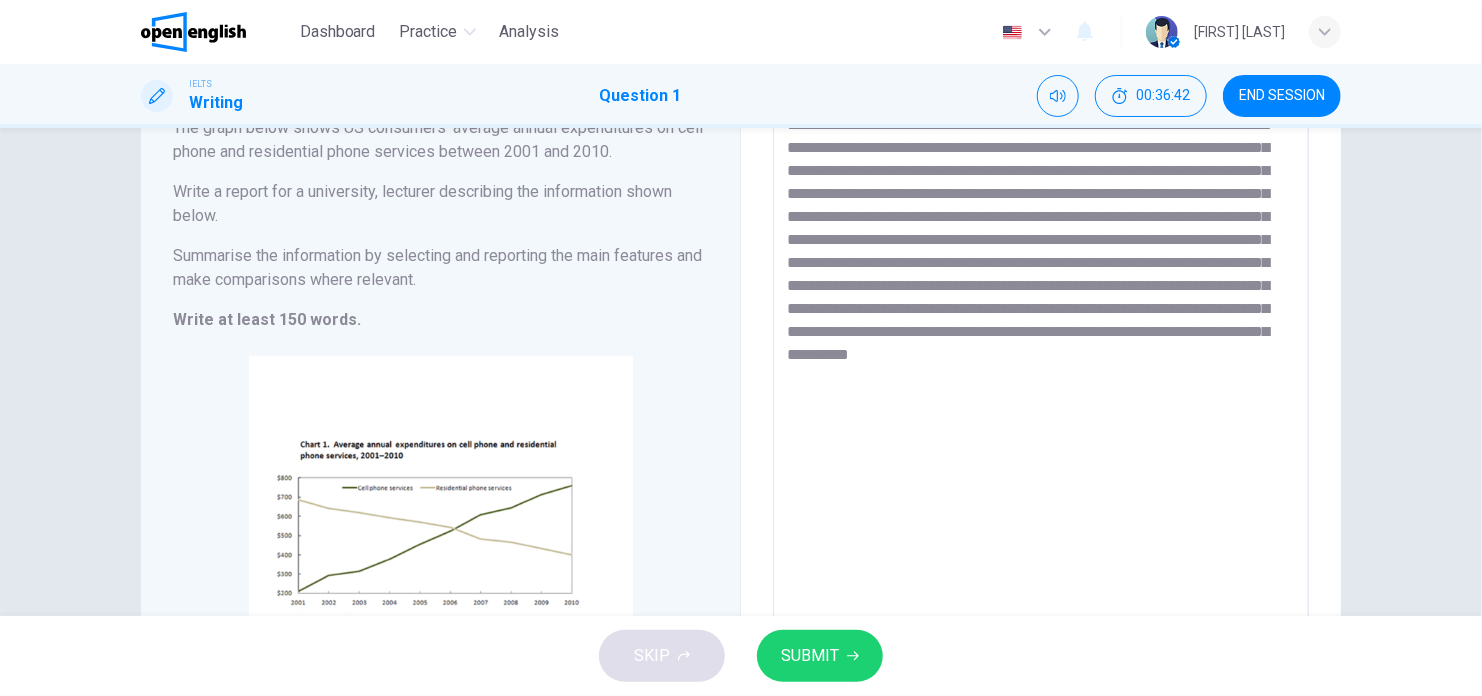 type on "**********" 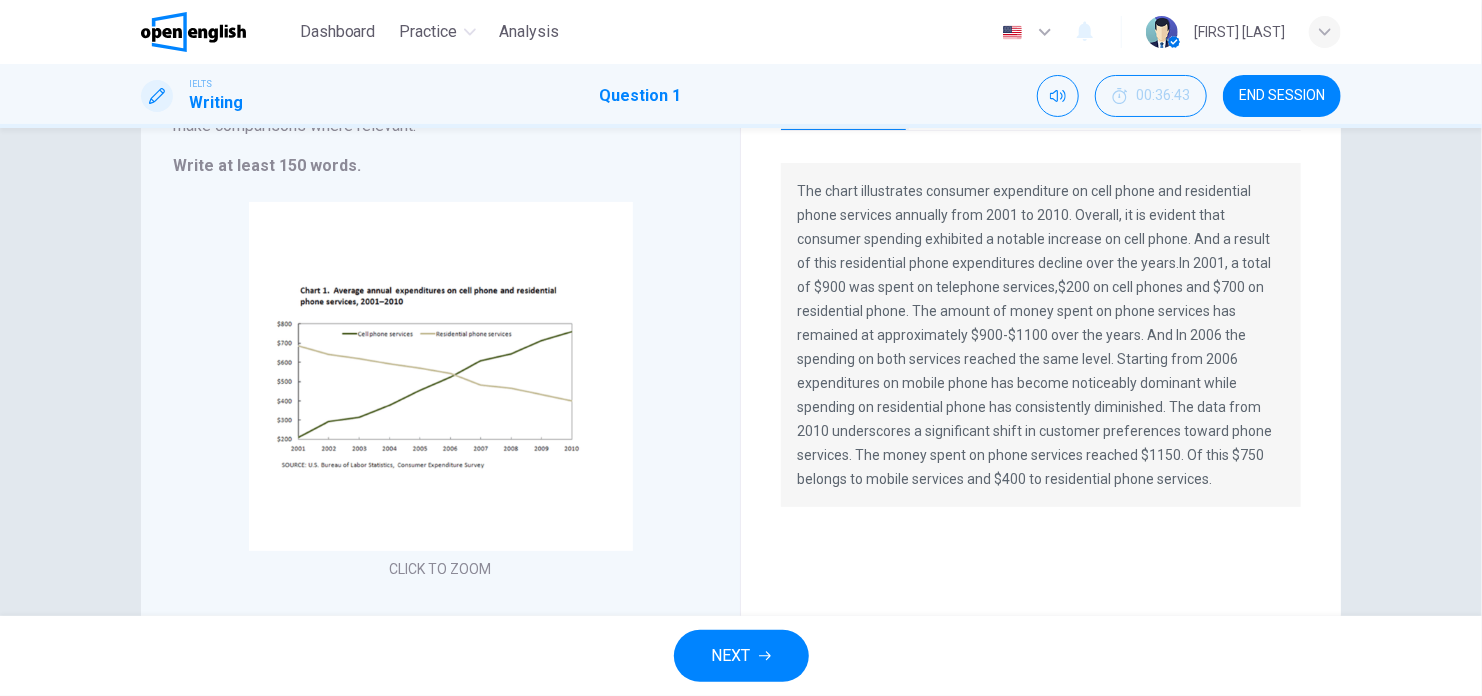 scroll, scrollTop: 0, scrollLeft: 0, axis: both 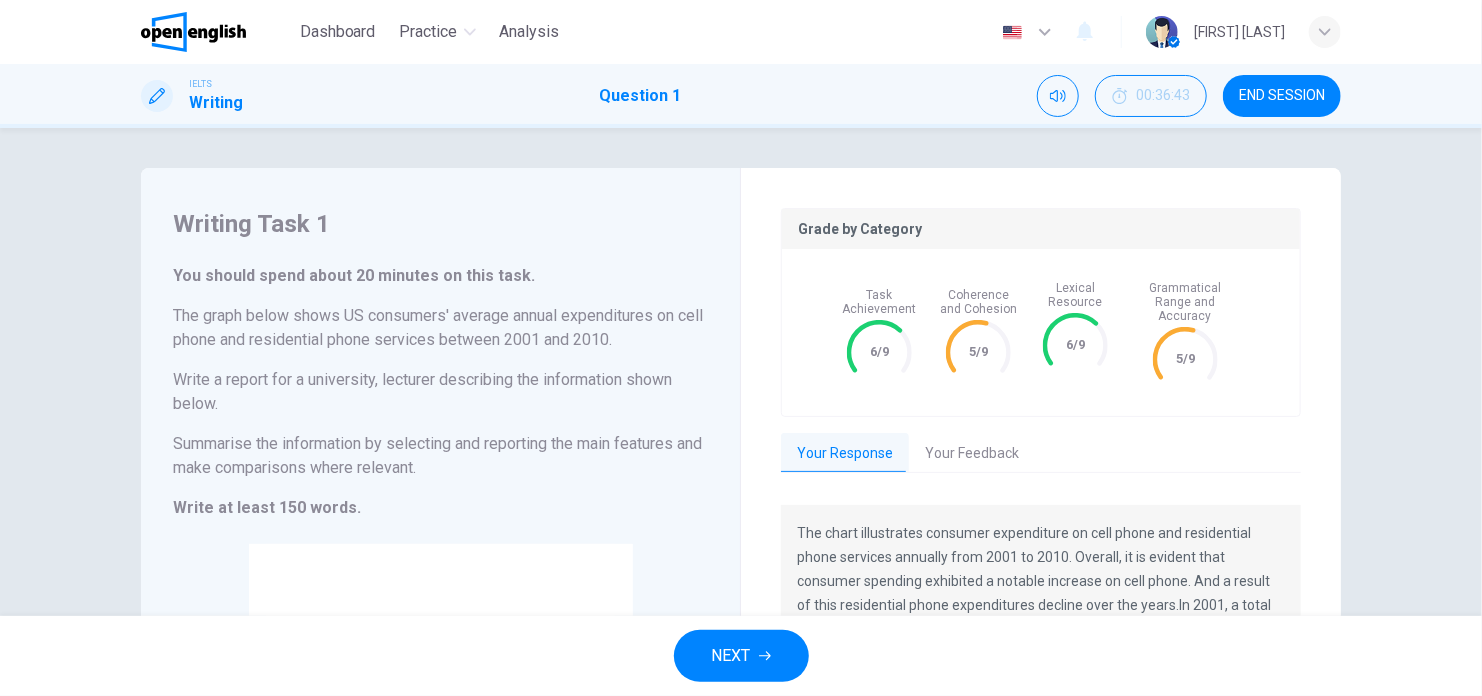 drag, startPoint x: 1294, startPoint y: 96, endPoint x: 831, endPoint y: 70, distance: 463.72946 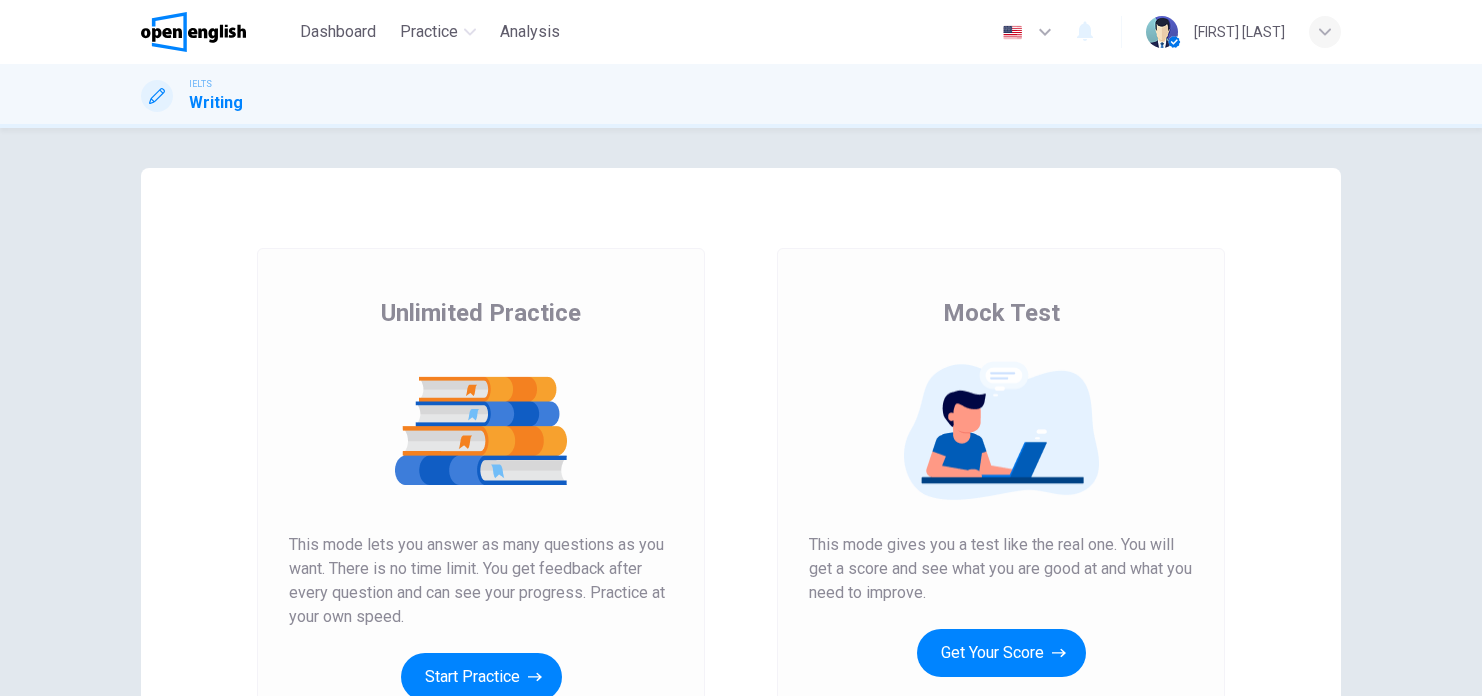 scroll, scrollTop: 0, scrollLeft: 0, axis: both 